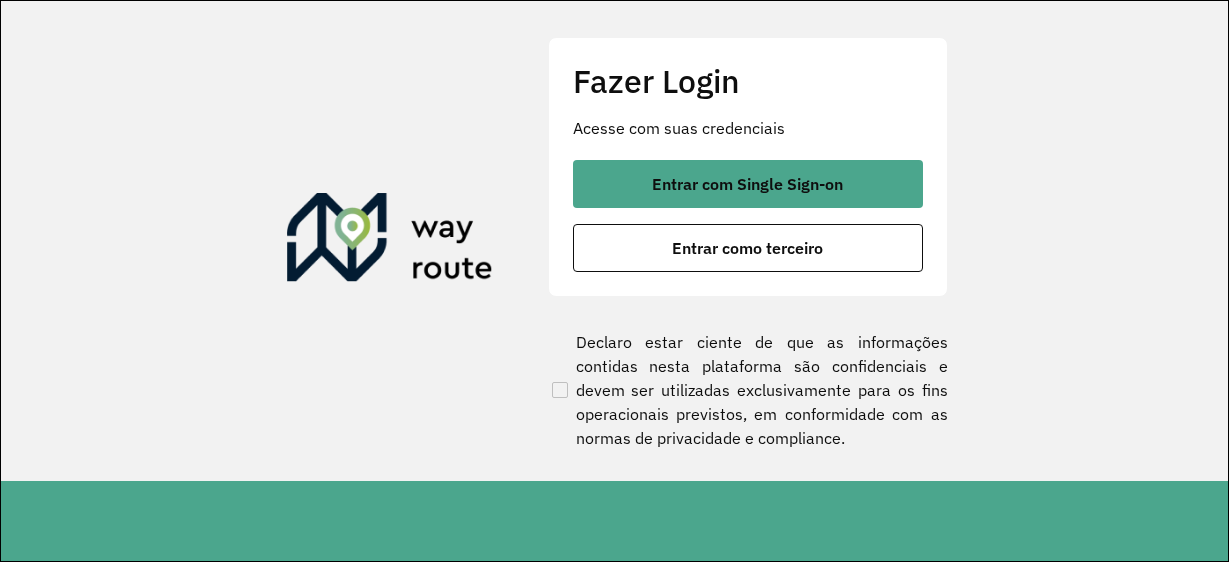 scroll, scrollTop: 0, scrollLeft: 0, axis: both 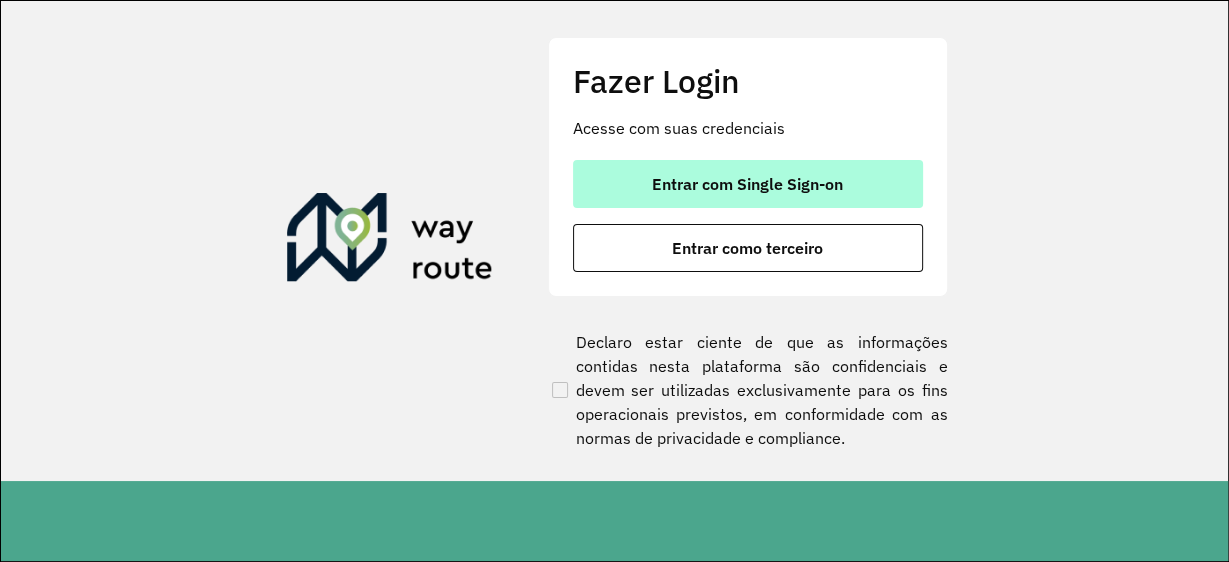 click on "Entrar com Single Sign-on" at bounding box center [748, 184] 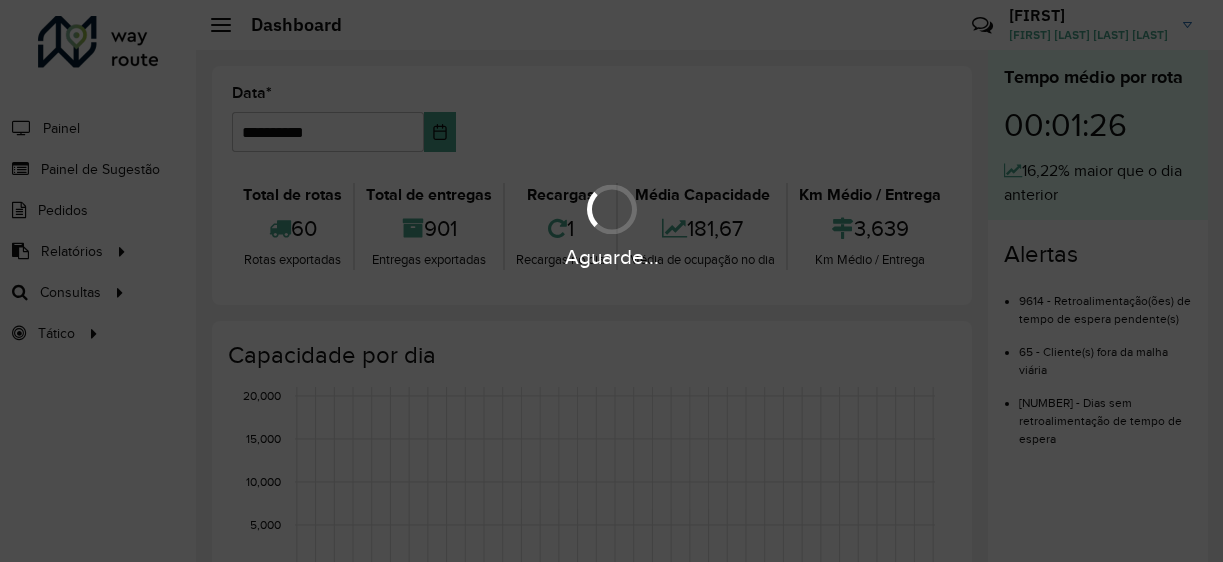 scroll, scrollTop: 0, scrollLeft: 0, axis: both 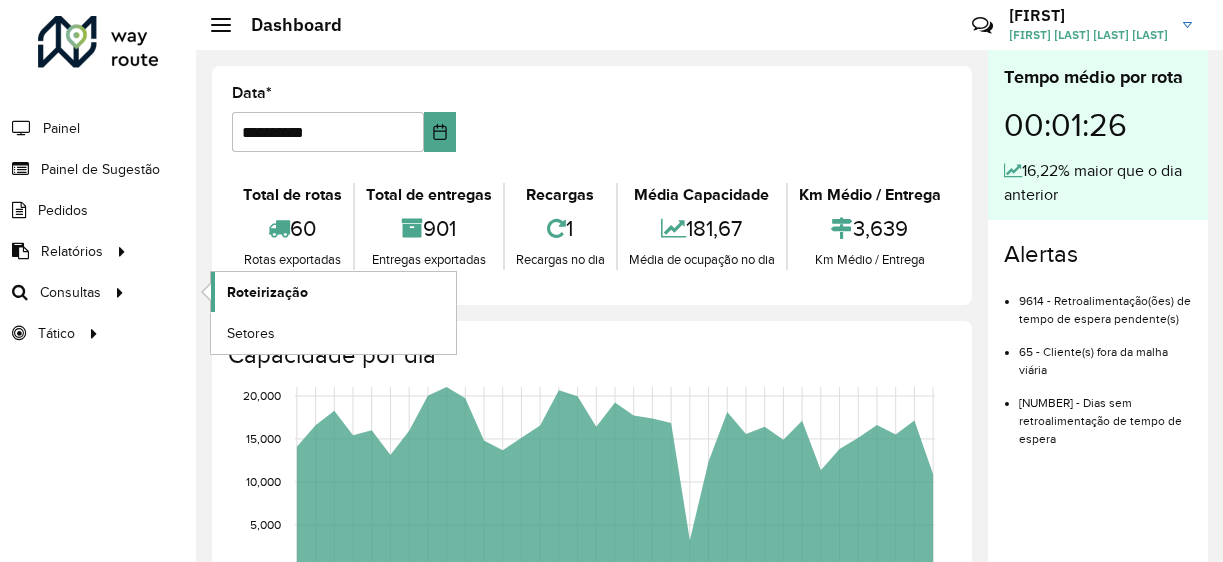 click on "Roteirização" 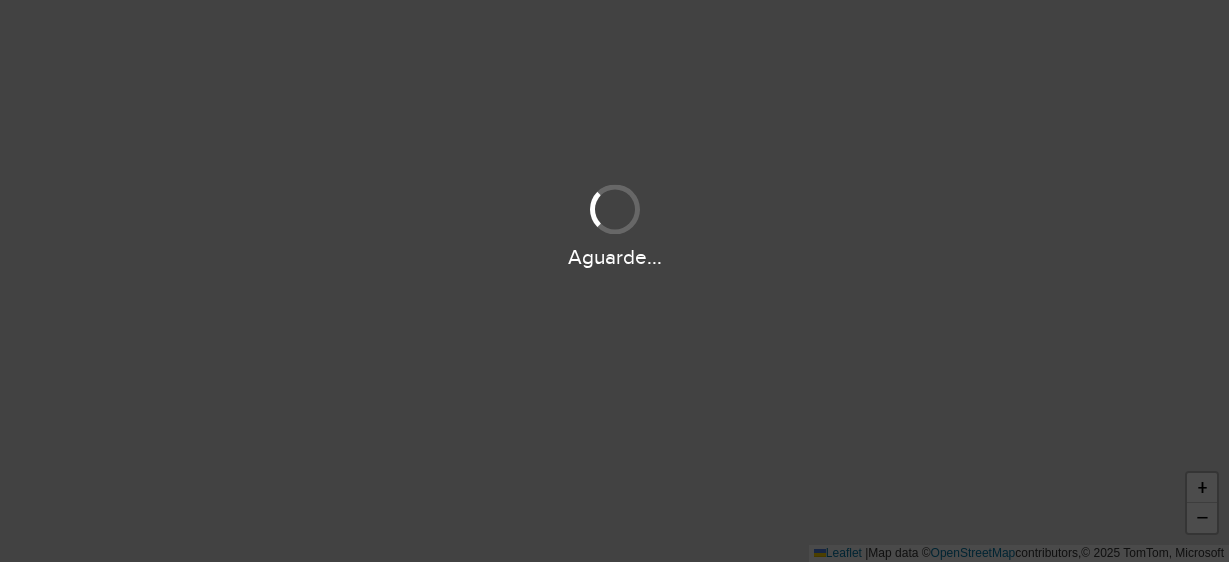 scroll, scrollTop: 0, scrollLeft: 0, axis: both 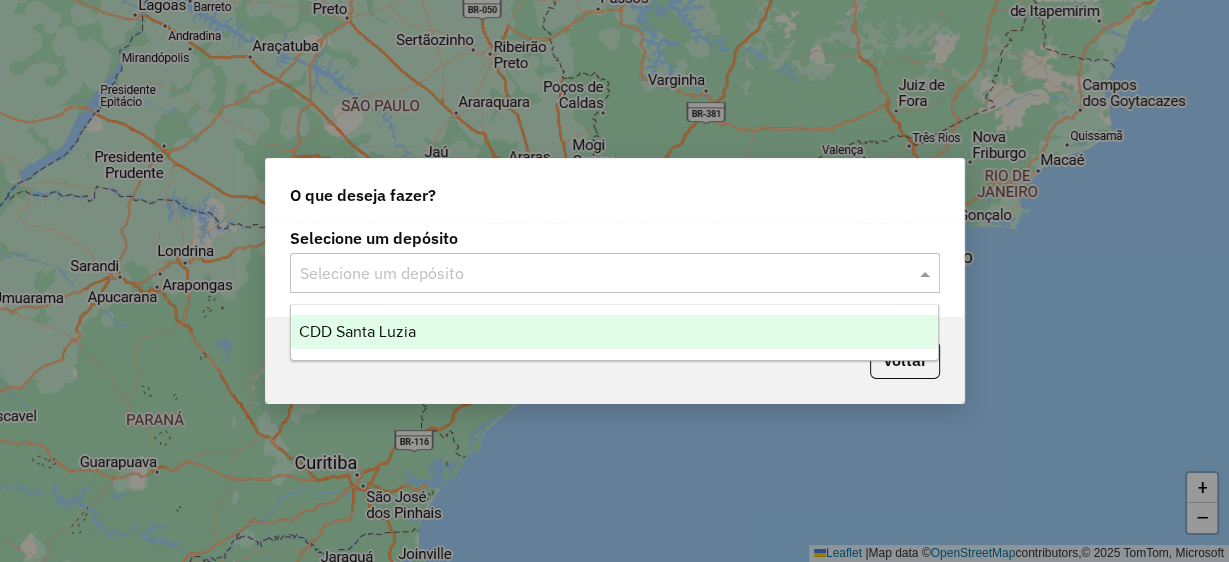 click 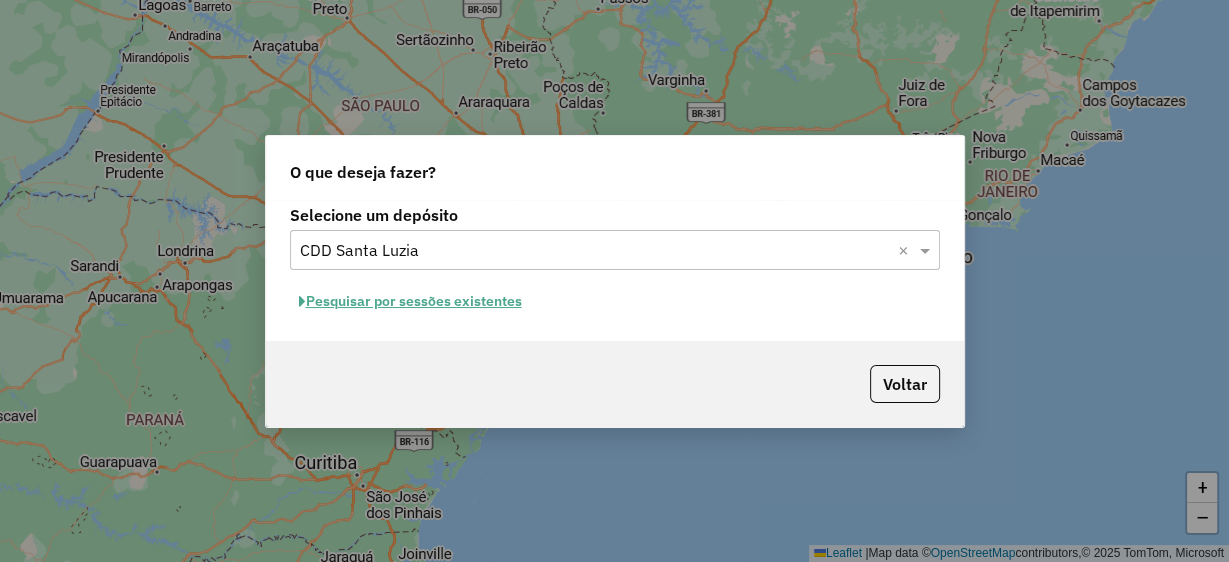click on "Pesquisar por sessões existentes" 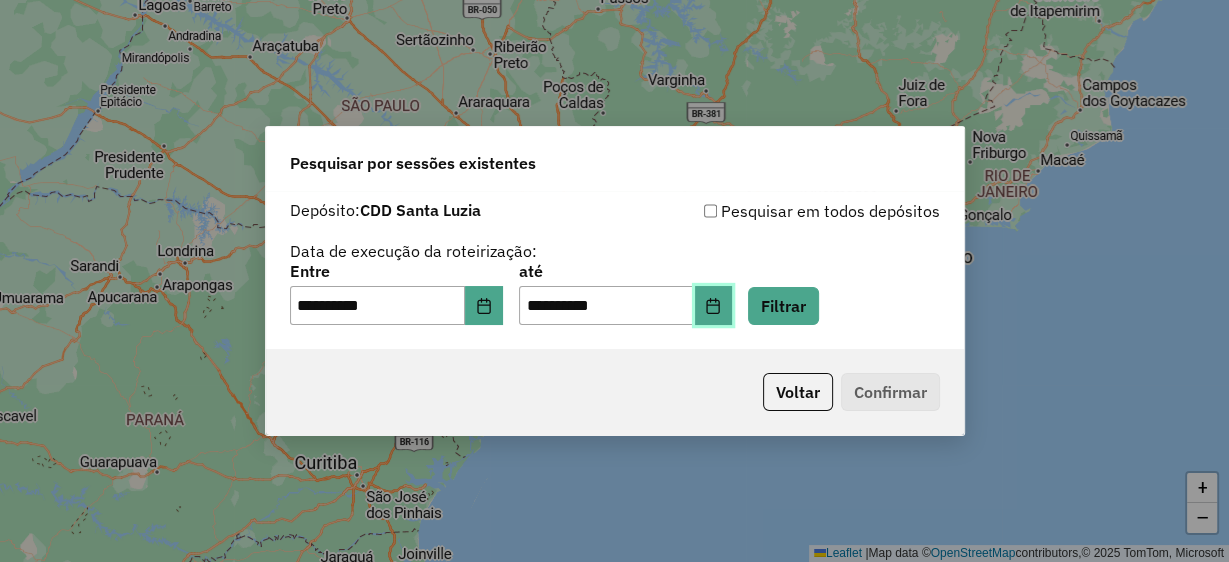 click at bounding box center [714, 306] 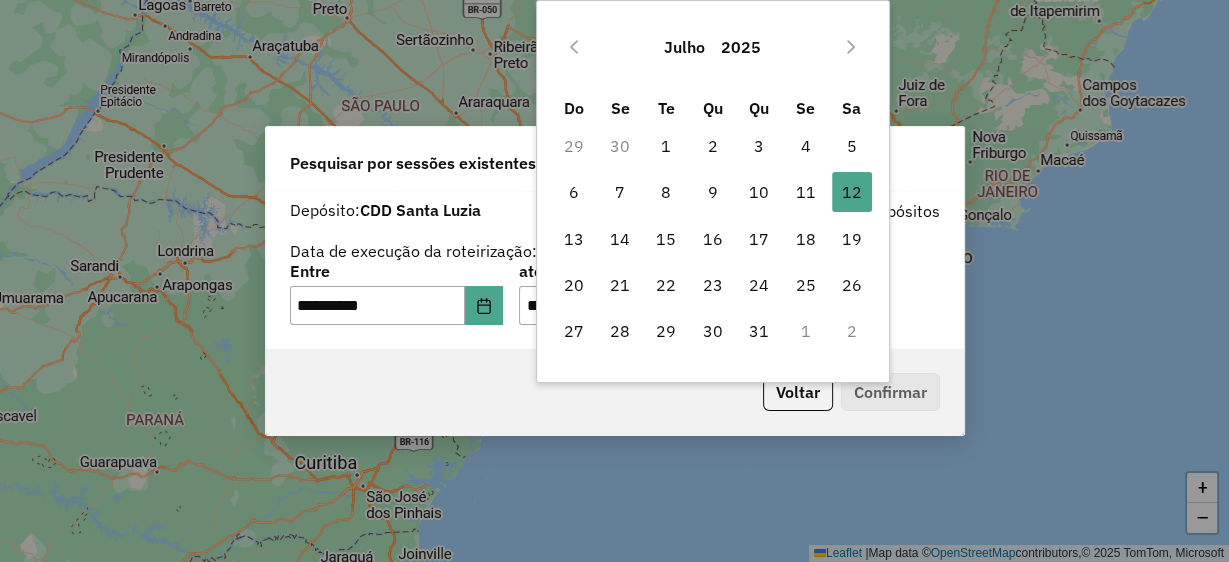 click on "**********" 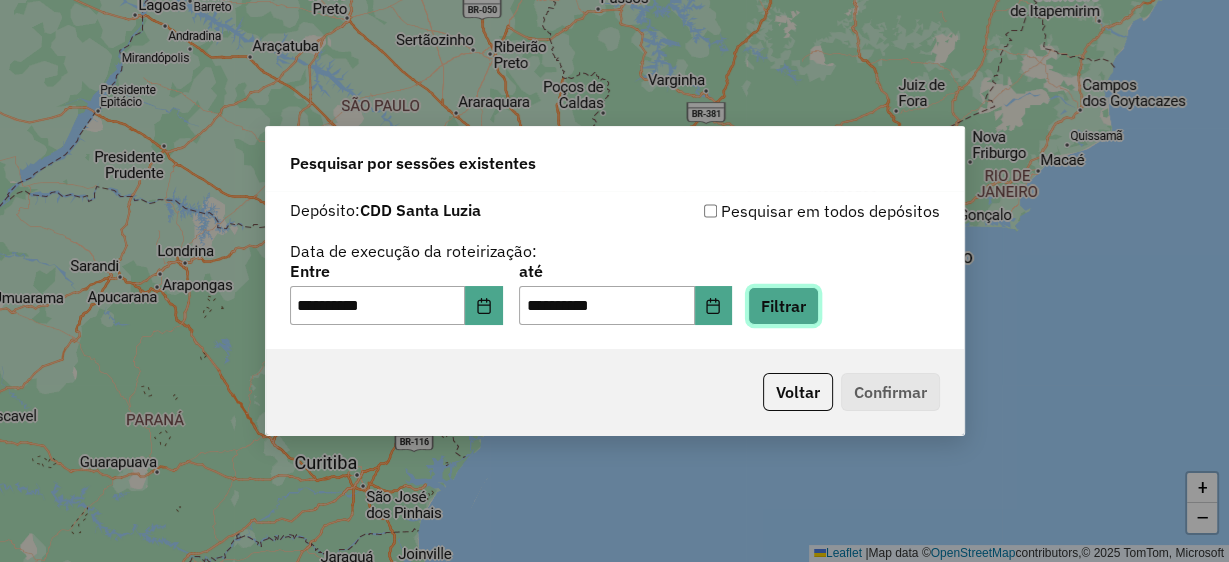 click on "Filtrar" 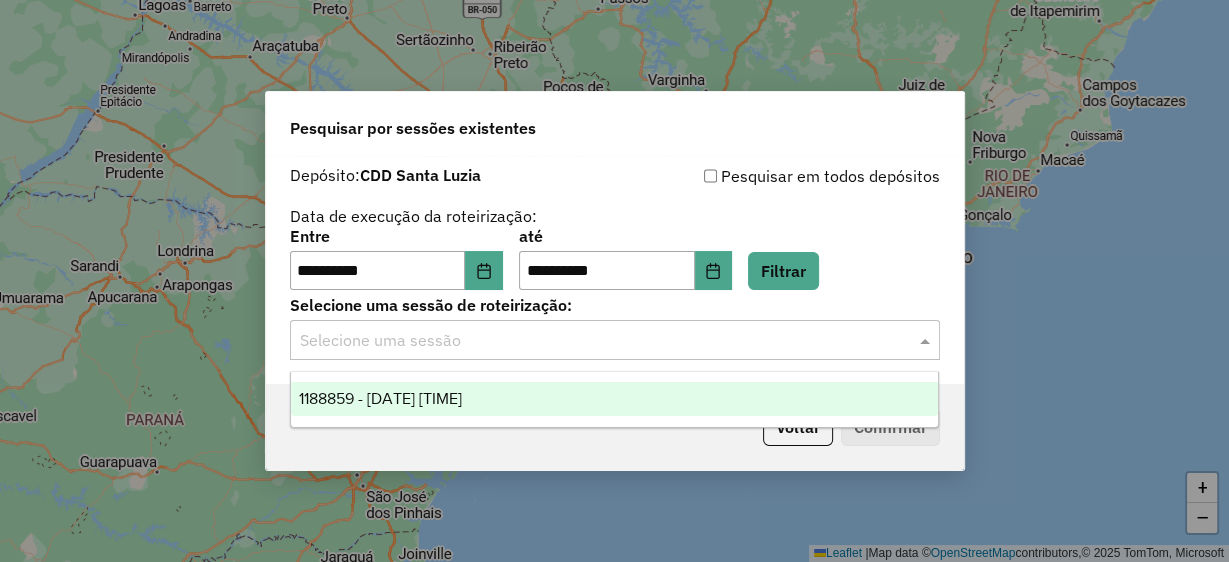 click 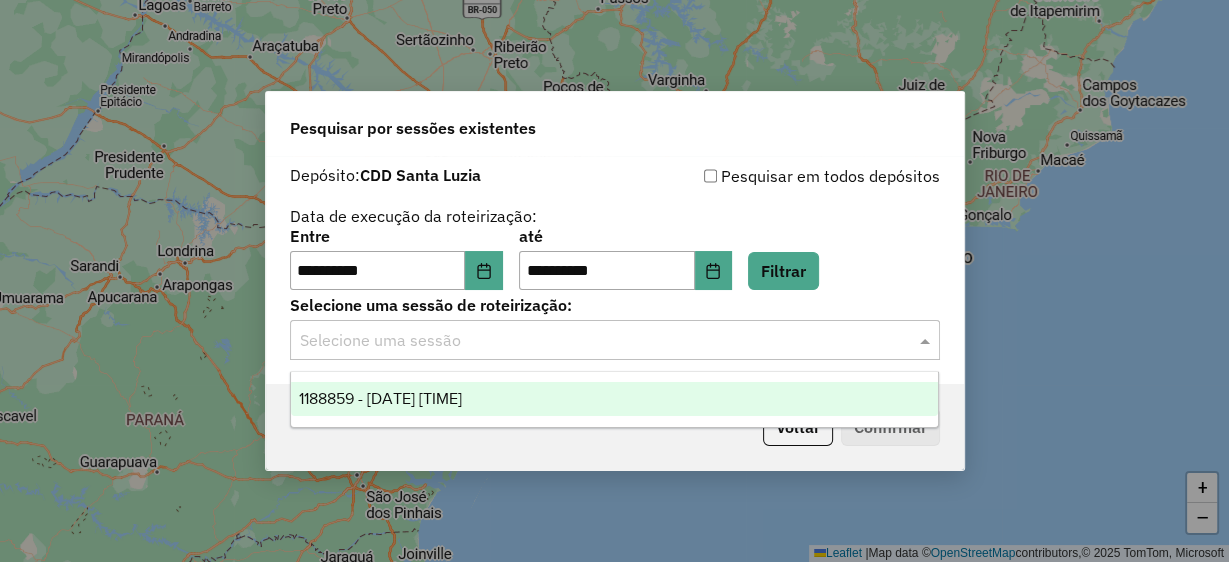 click on "1188859 - 12/07/2025 18:40" at bounding box center [380, 398] 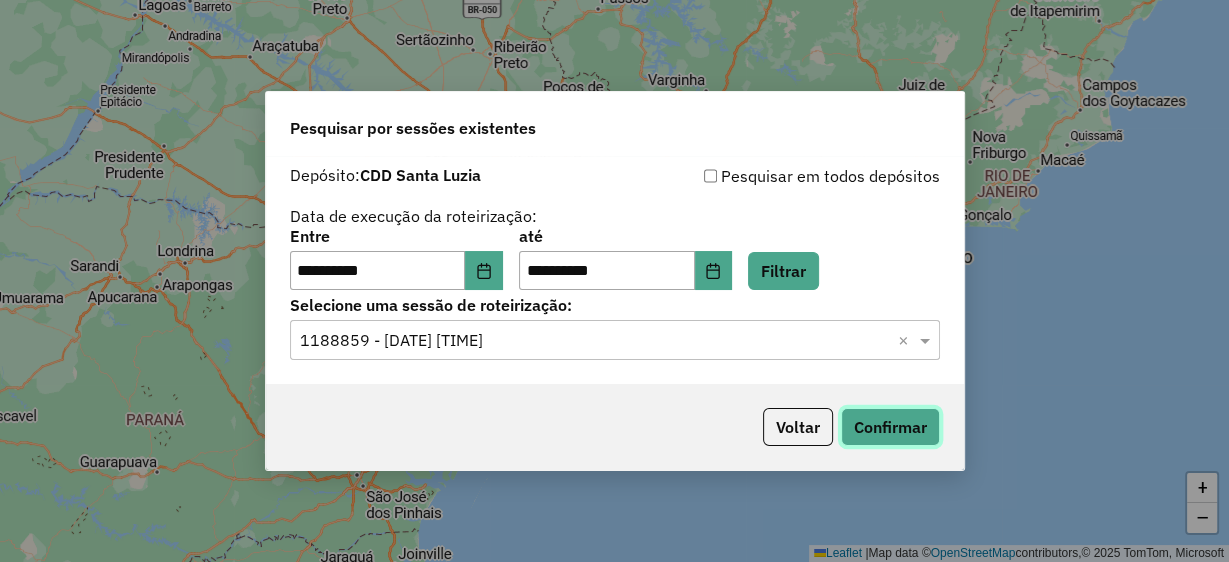 click on "Confirmar" 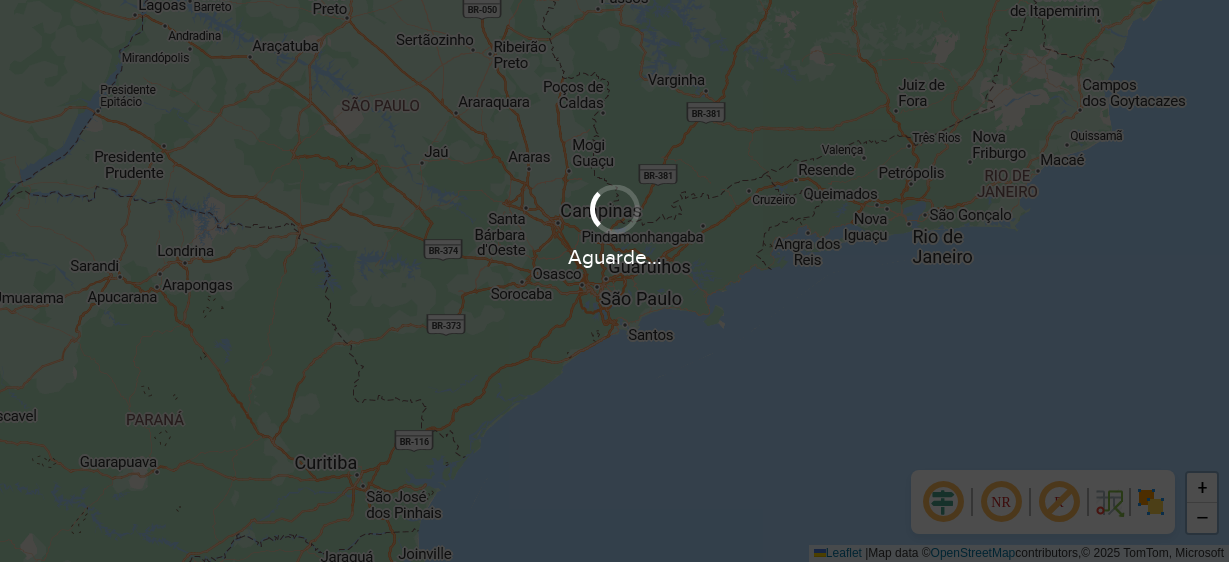 scroll, scrollTop: 0, scrollLeft: 0, axis: both 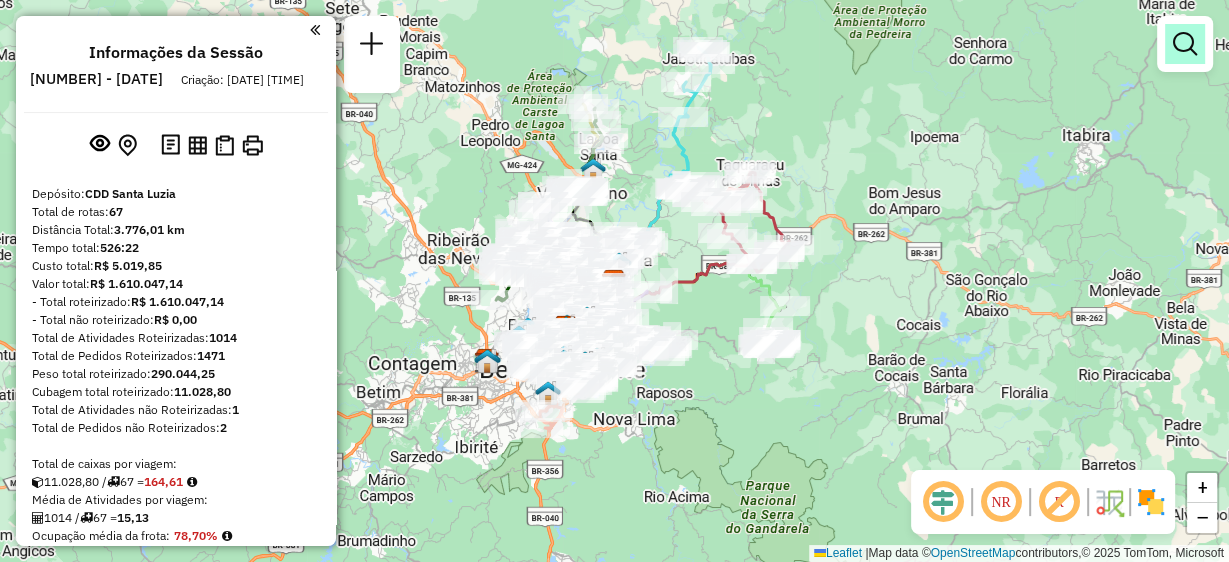 click at bounding box center (1185, 44) 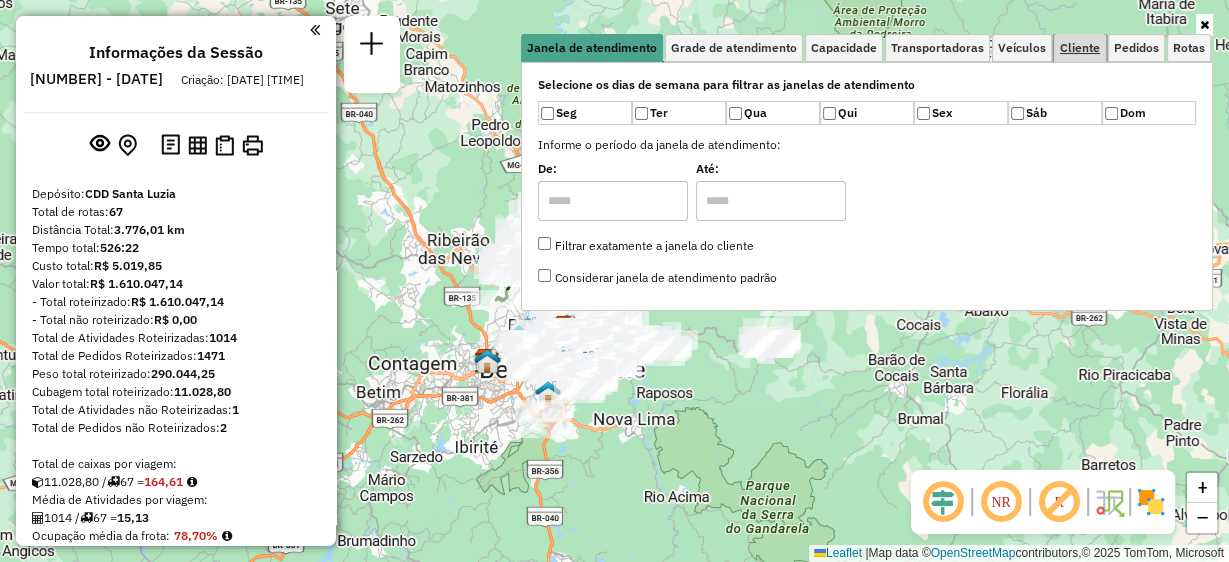 click on "Cliente" at bounding box center (1080, 48) 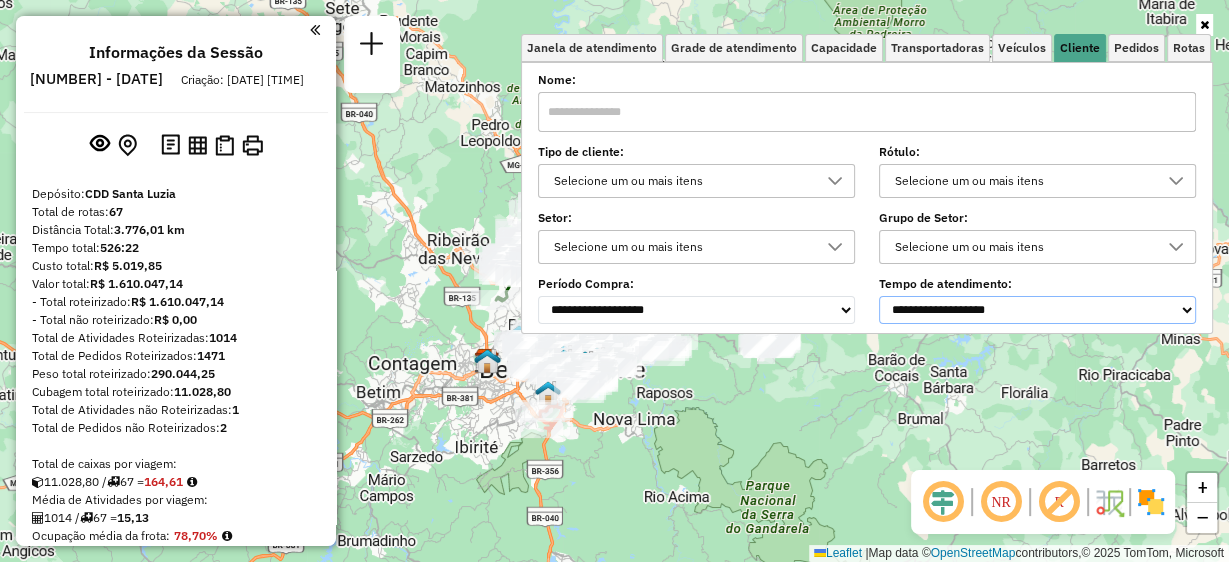 click on "**********" at bounding box center (1037, 310) 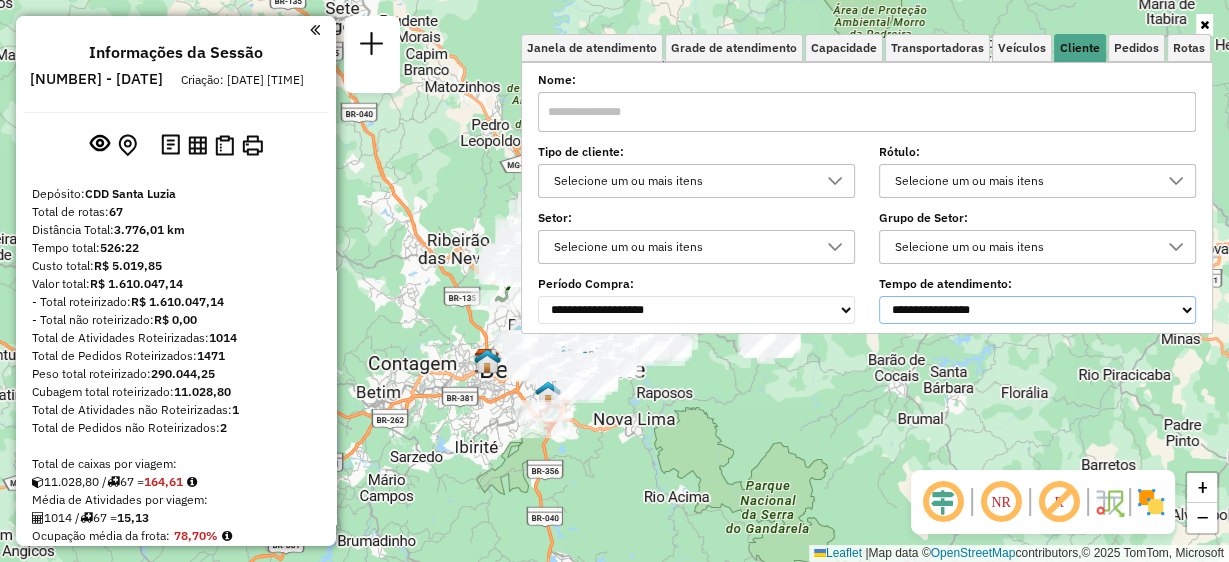 click on "**********" at bounding box center [1037, 310] 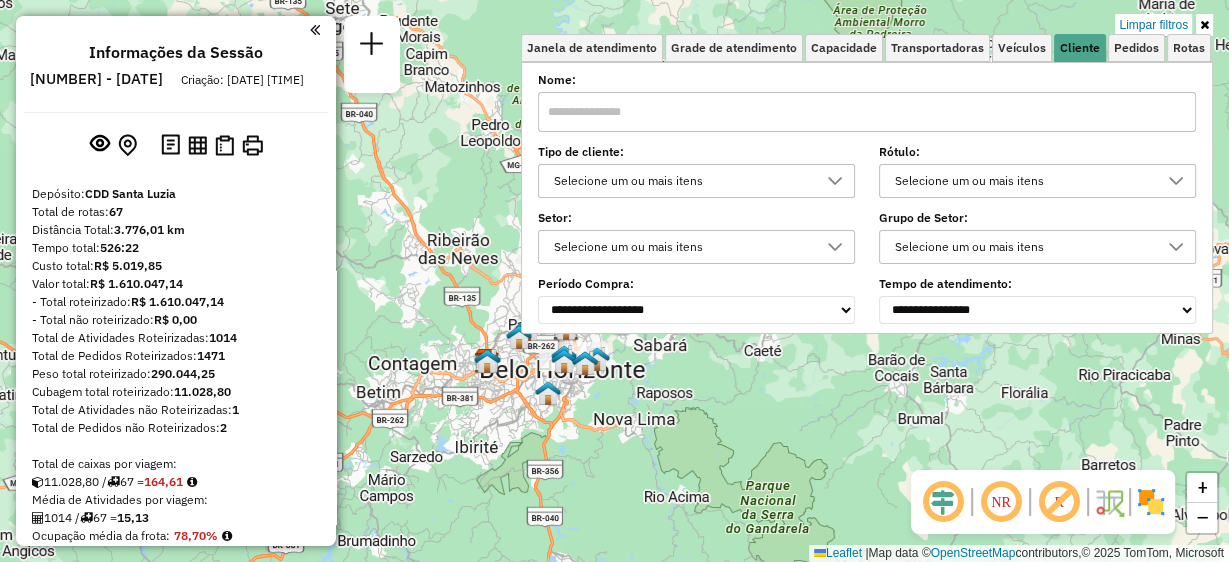 click on "Limpar filtros Janela de atendimento Grade de atendimento Capacidade Transportadoras Veículos Cliente Pedidos  Rotas Selecione os dias de semana para filtrar as janelas de atendimento  Seg   Ter   Qua   Qui   Sex   Sáb   Dom  Informe o período da janela de atendimento: De: Até:  Filtrar exatamente a janela do cliente  Considerar janela de atendimento padrão  Selecione os dias de semana para filtrar as grades de atendimento  Seg   Ter   Qua   Qui   Sex   Sáb   Dom   Considerar clientes sem dia de atendimento cadastrado  Clientes fora do dia de atendimento selecionado Filtrar as atividades entre os valores definidos abaixo:  Peso mínimo:   Peso máximo:   Cubagem mínima:   Cubagem máxima:   De:   Até:  Filtrar as atividades entre o tempo de atendimento definido abaixo:  De:   Até:   Considerar capacidade total dos clientes não roteirizados Transportadora: Selecione um ou mais itens Tipo de veículo: Selecione um ou mais itens Veículo: Selecione um ou mais itens Motorista: Selecione um ou mais itens" 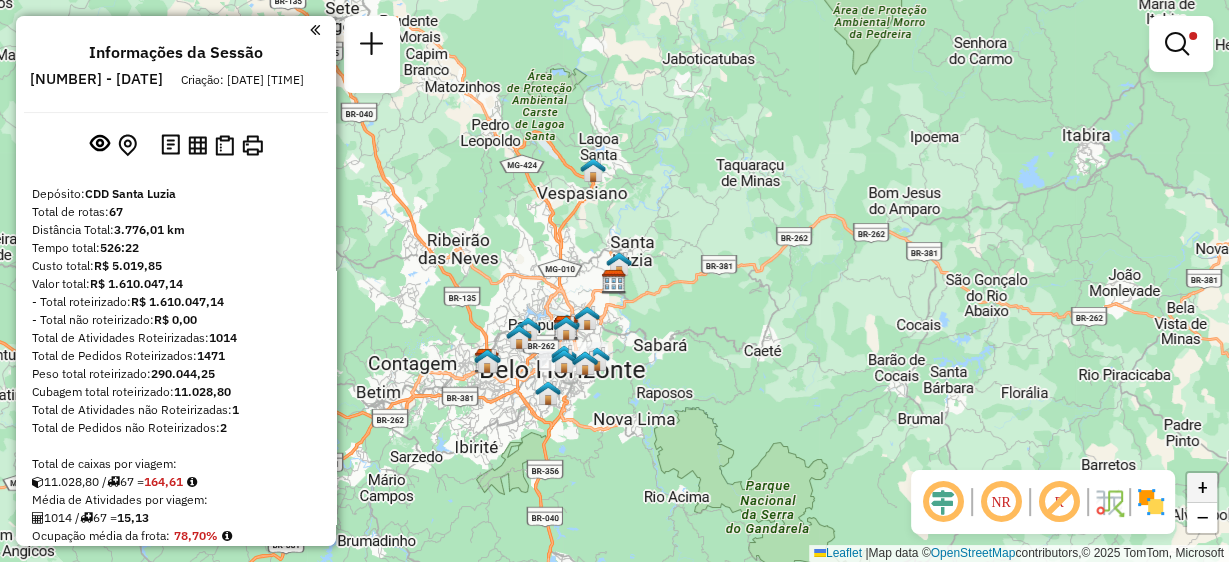 click on "+" 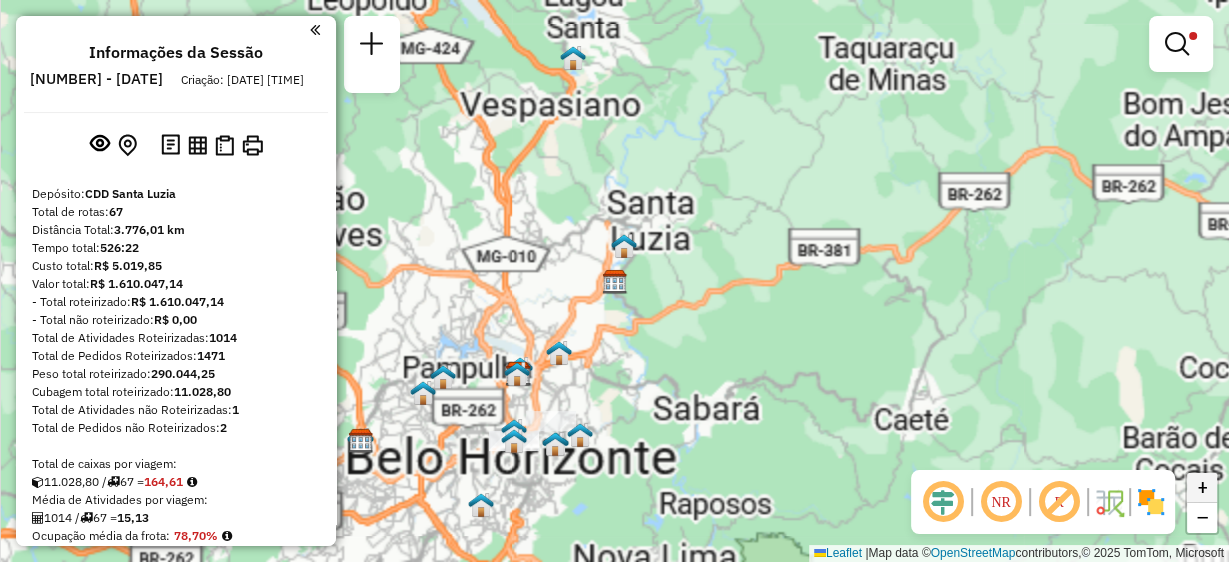 click on "+" 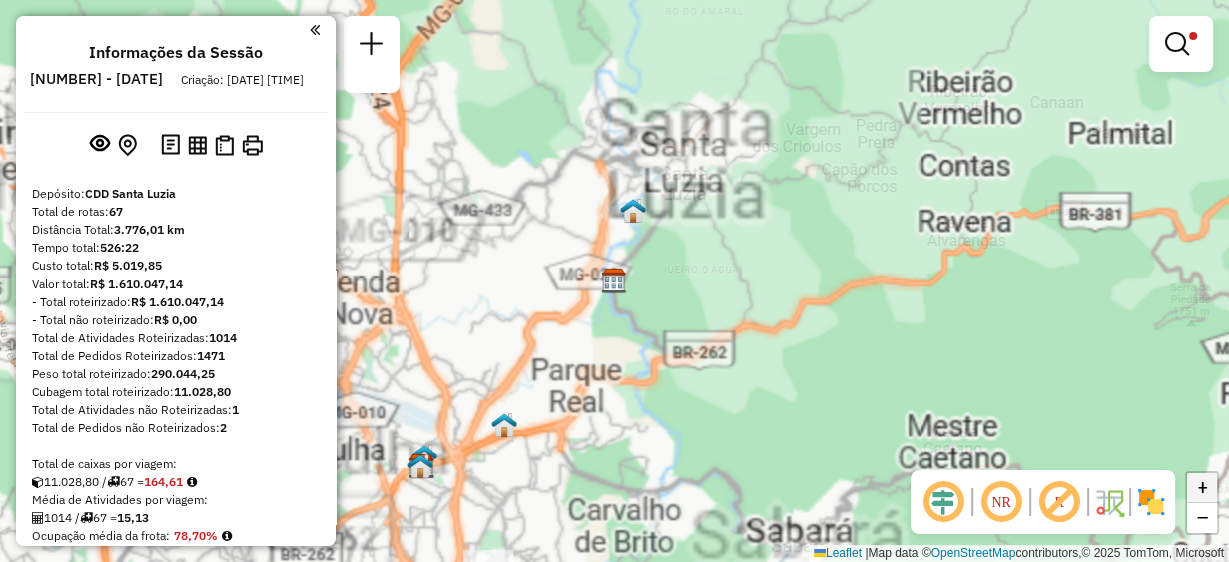 click on "+" 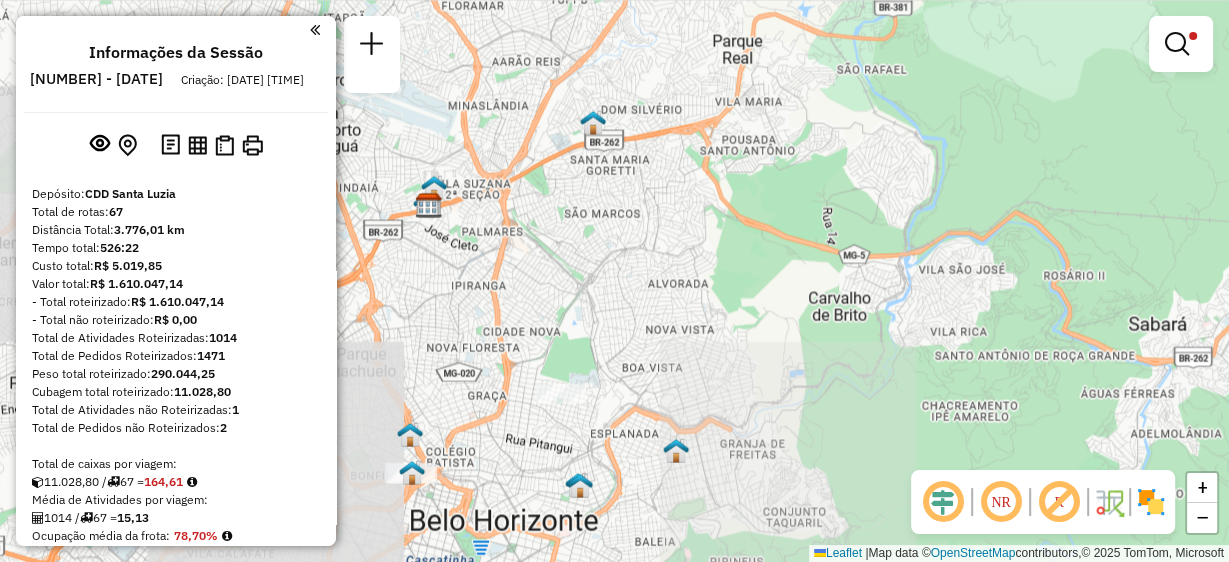 drag, startPoint x: 600, startPoint y: 402, endPoint x: 800, endPoint y: -44, distance: 488.79034 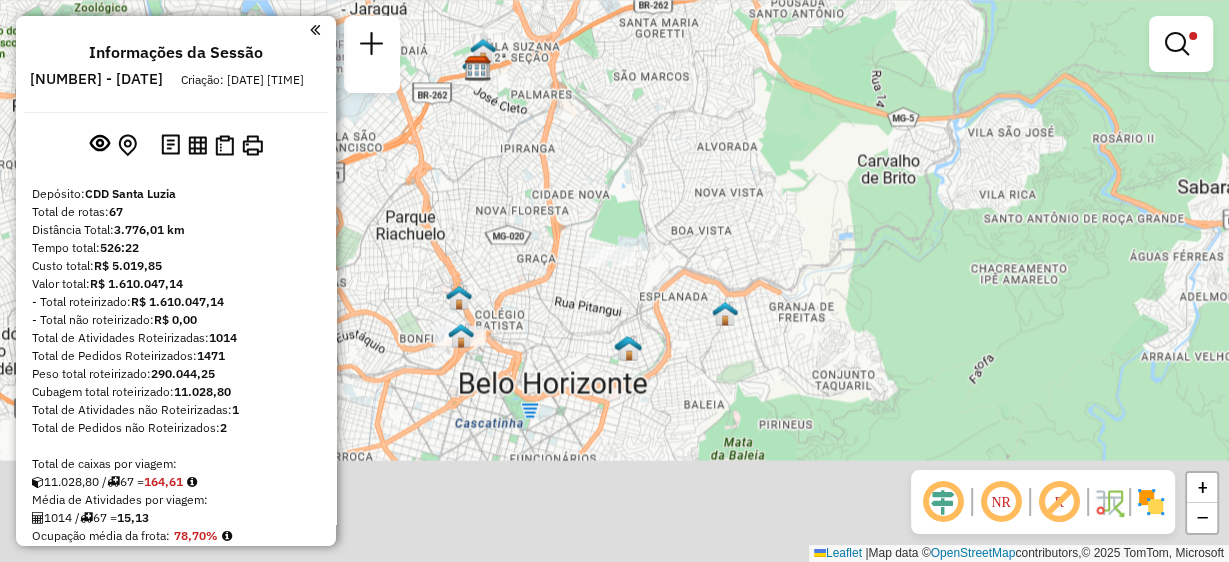 drag, startPoint x: 526, startPoint y: 420, endPoint x: 575, endPoint y: 284, distance: 144.55795 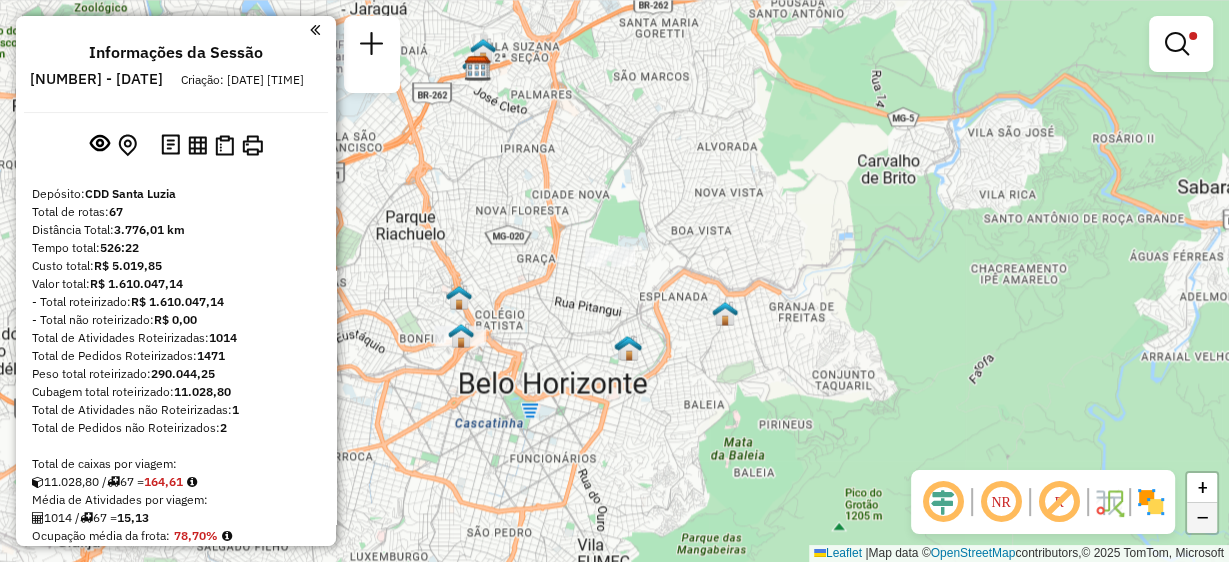 click on "−" 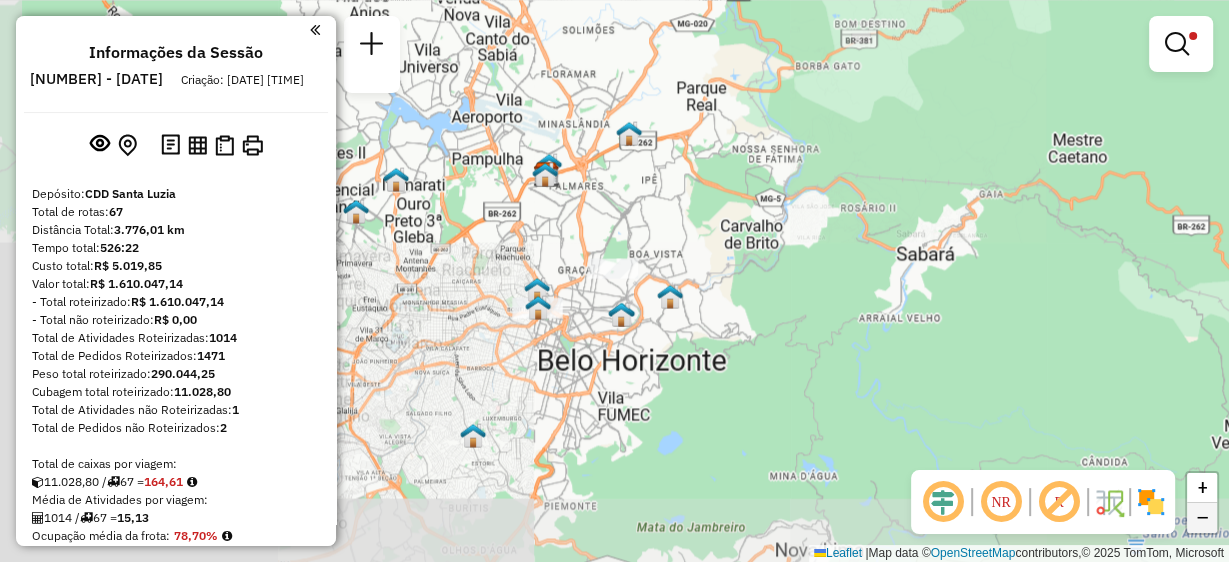 click on "−" 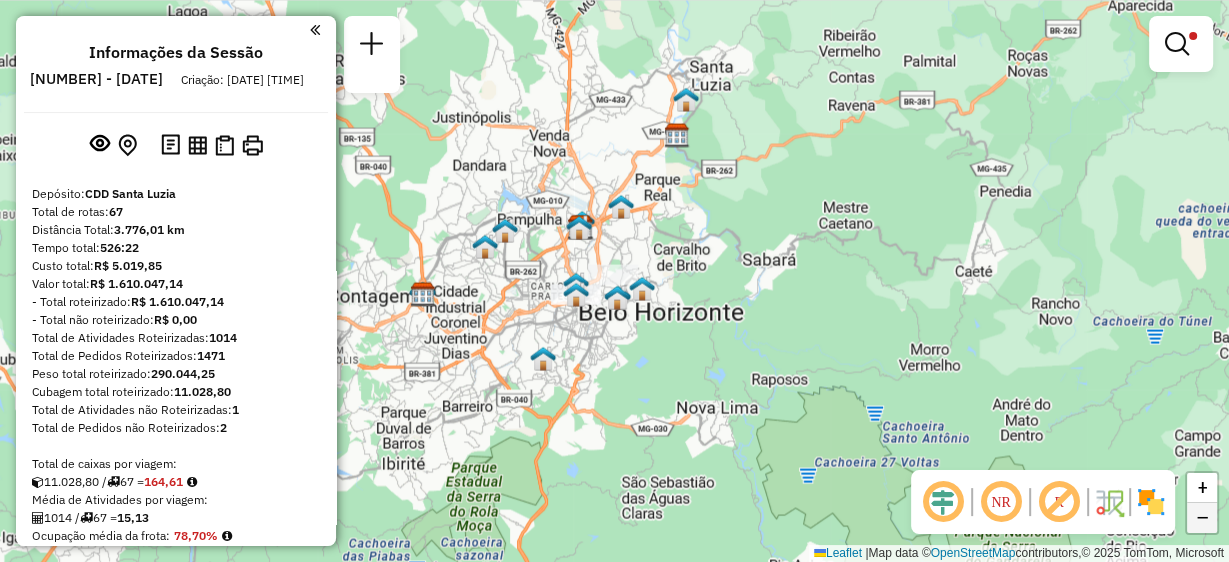 click on "−" 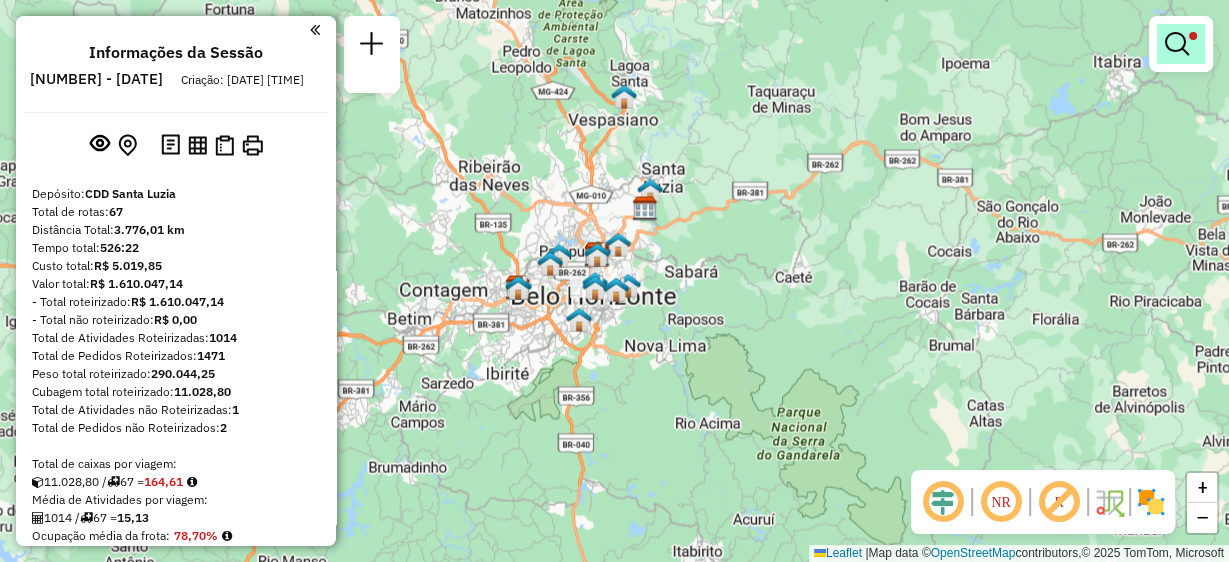 click at bounding box center (1181, 44) 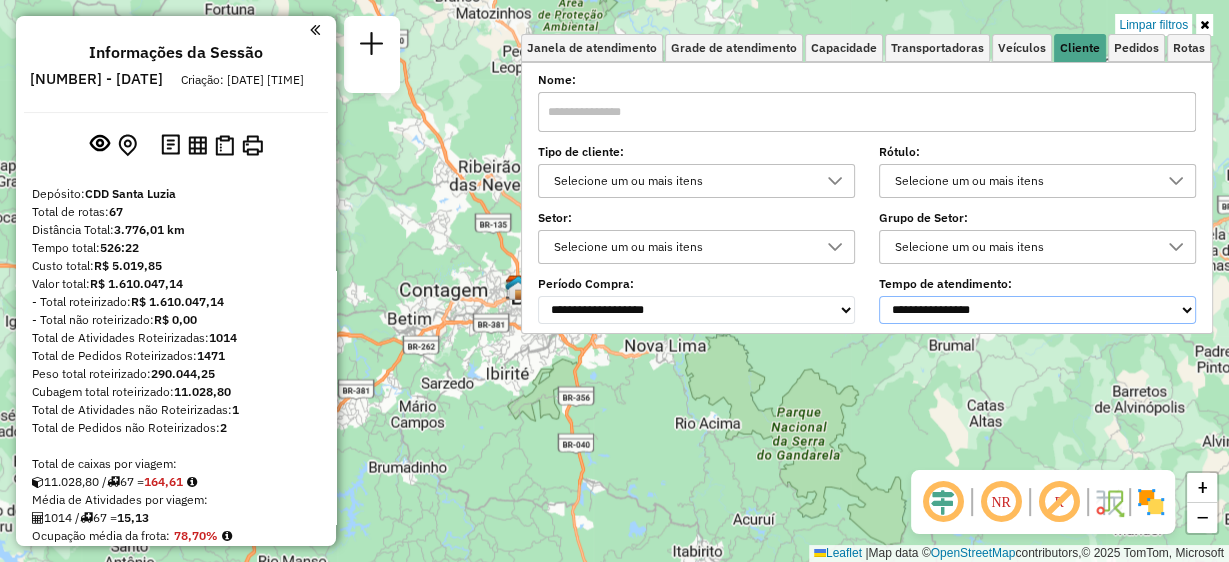click on "**********" at bounding box center (1037, 310) 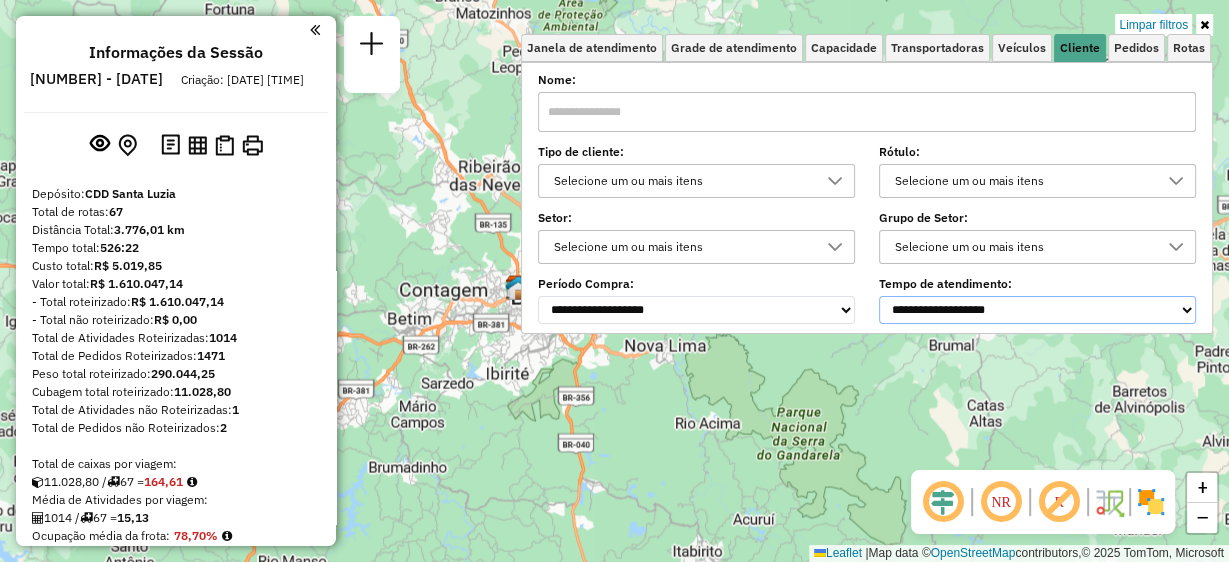 click on "**********" at bounding box center [1037, 310] 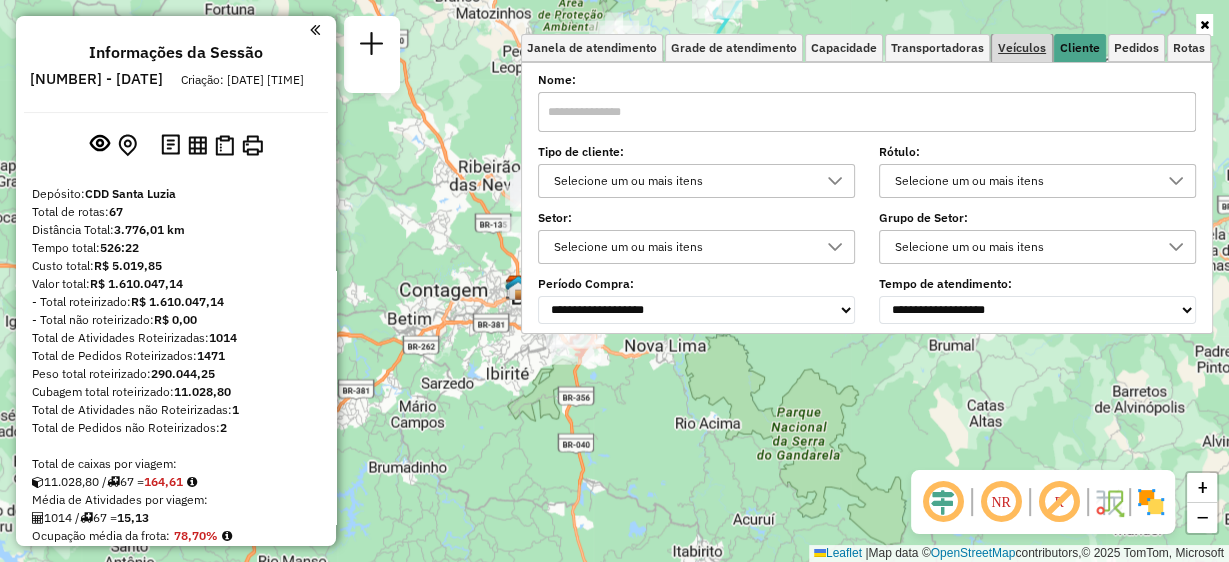 click on "Veículos" at bounding box center (1022, 48) 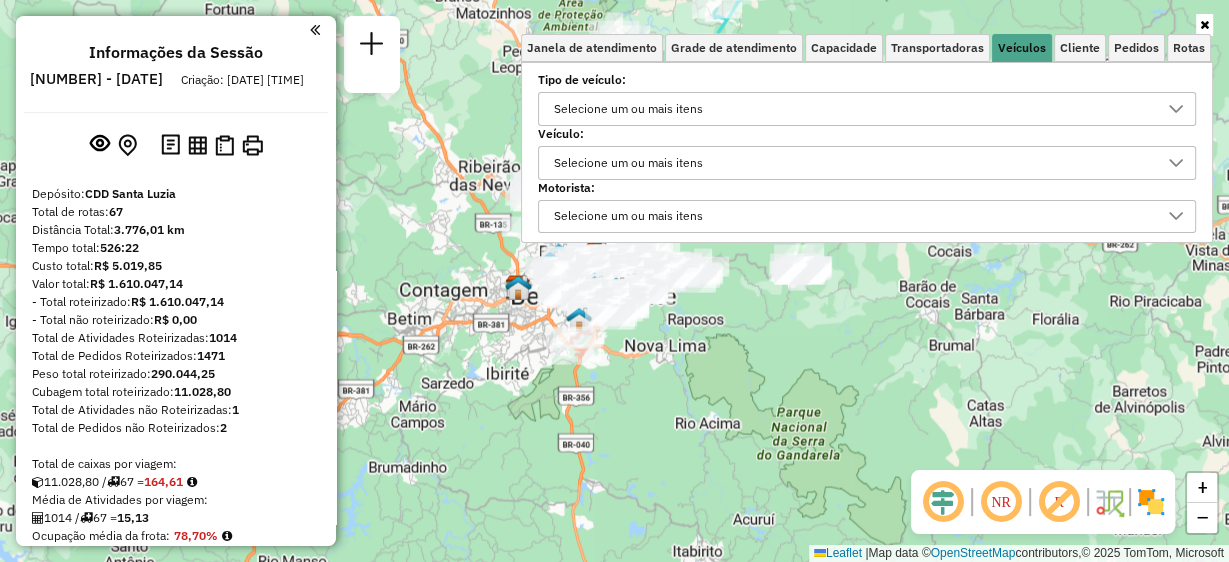 click on "Selecione um ou mais itens" at bounding box center (852, 163) 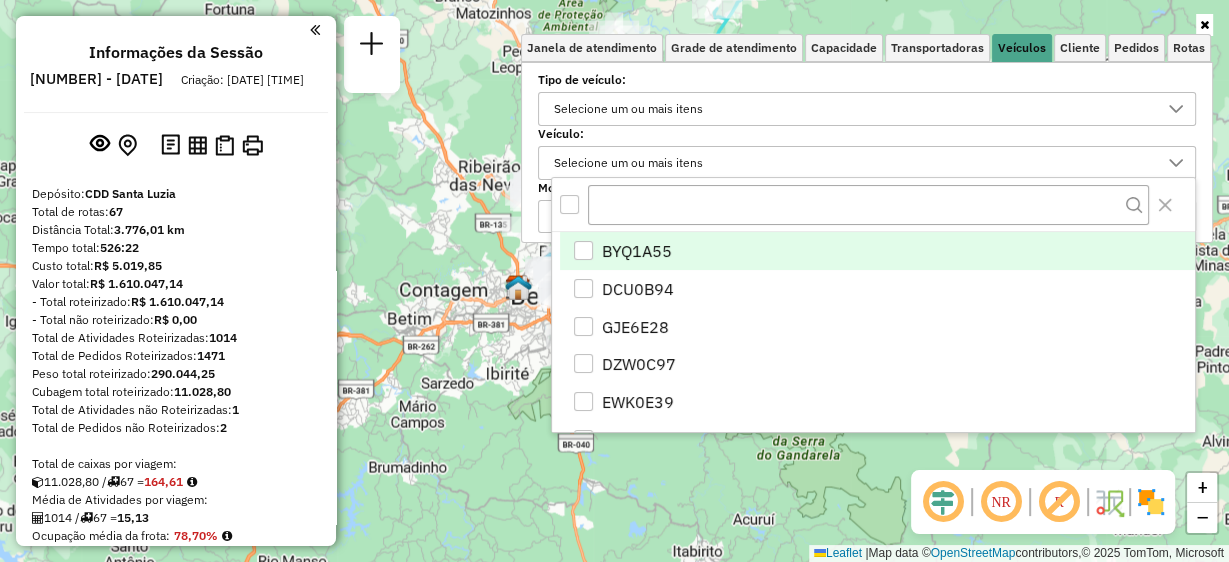 scroll, scrollTop: 11, scrollLeft: 71, axis: both 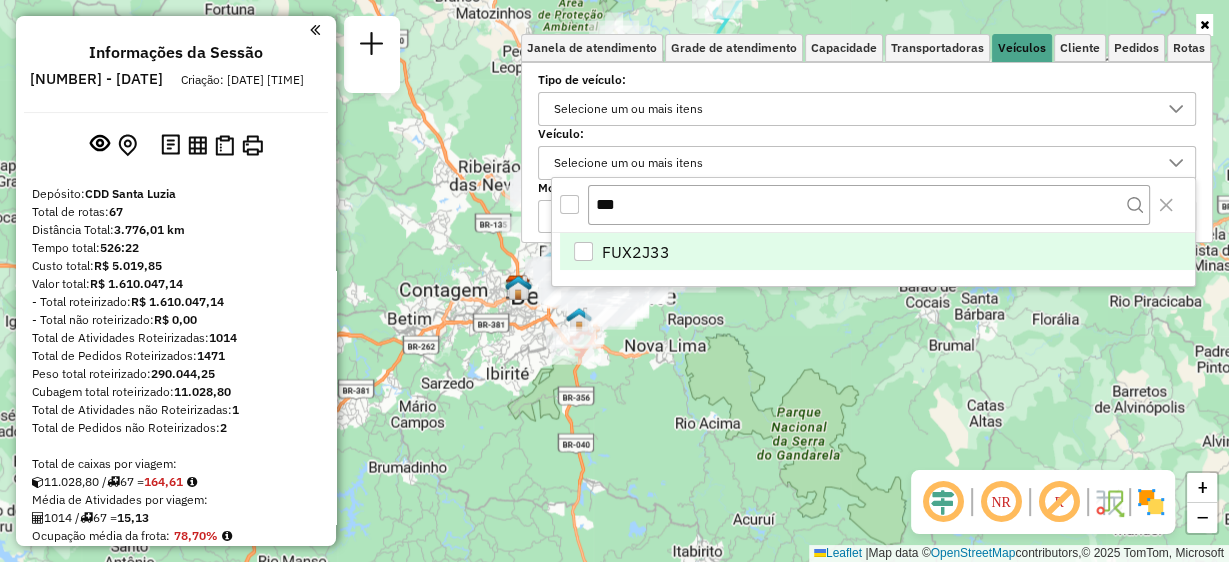 type on "***" 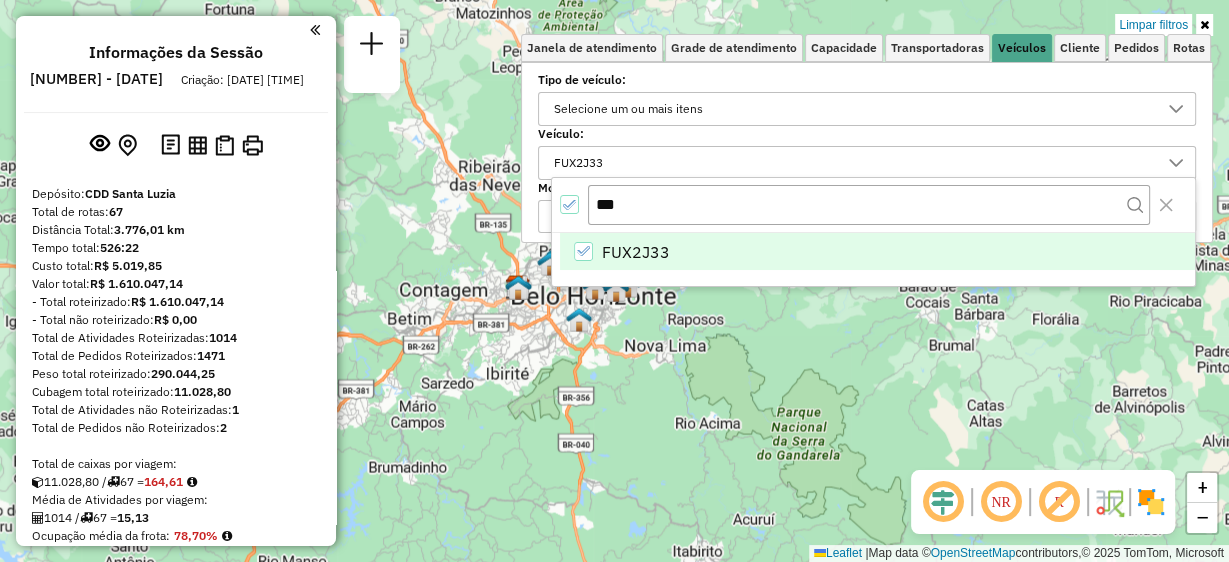click on "Limpar filtros Janela de atendimento Grade de atendimento Capacidade Transportadoras Veículos Cliente Pedidos  Rotas Selecione os dias de semana para filtrar as janelas de atendimento  Seg   Ter   Qua   Qui   Sex   Sáb   Dom  Informe o período da janela de atendimento: De: Até:  Filtrar exatamente a janela do cliente  Considerar janela de atendimento padrão  Selecione os dias de semana para filtrar as grades de atendimento  Seg   Ter   Qua   Qui   Sex   Sáb   Dom   Considerar clientes sem dia de atendimento cadastrado  Clientes fora do dia de atendimento selecionado Filtrar as atividades entre os valores definidos abaixo:  Peso mínimo:   Peso máximo:   Cubagem mínima:   Cubagem máxima:   De:   Até:  Filtrar as atividades entre o tempo de atendimento definido abaixo:  De:   Até:   Considerar capacidade total dos clientes não roteirizados Transportadora: Selecione um ou mais itens Tipo de veículo: Selecione um ou mais itens Veículo: FUX2J33 Motorista: Selecione um ou mais itens Nome: Rótulo: De:" 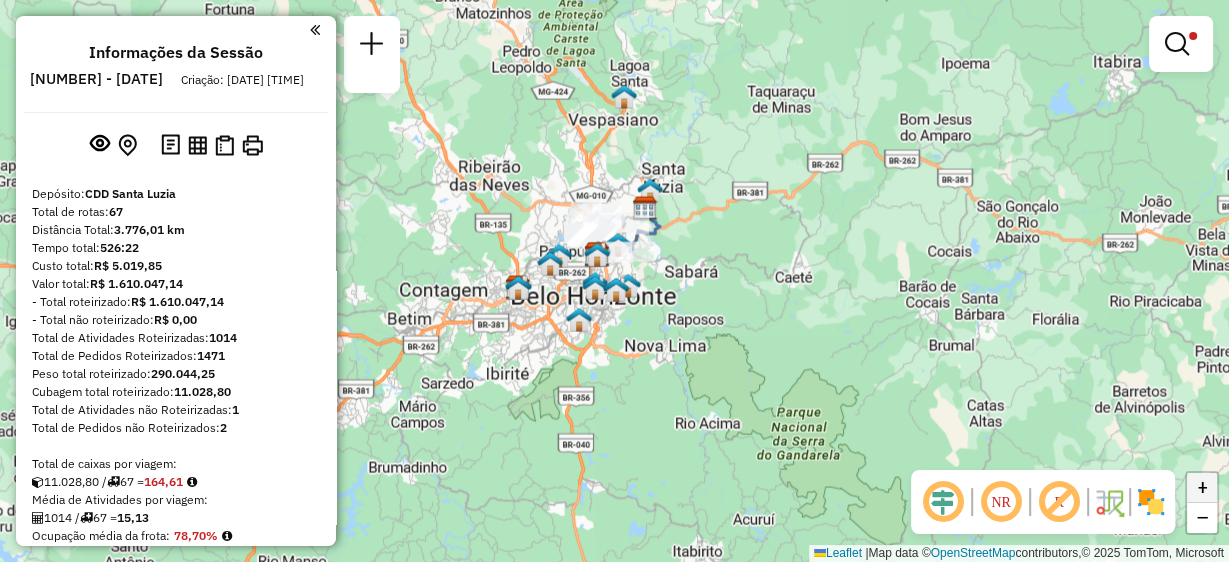 click on "+" 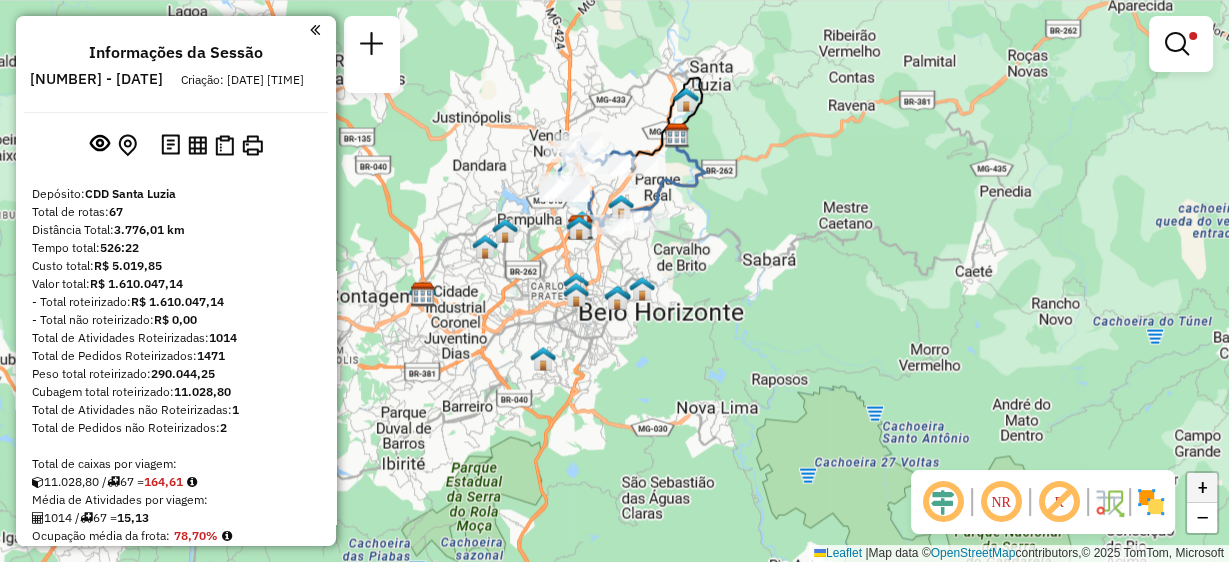click on "+" 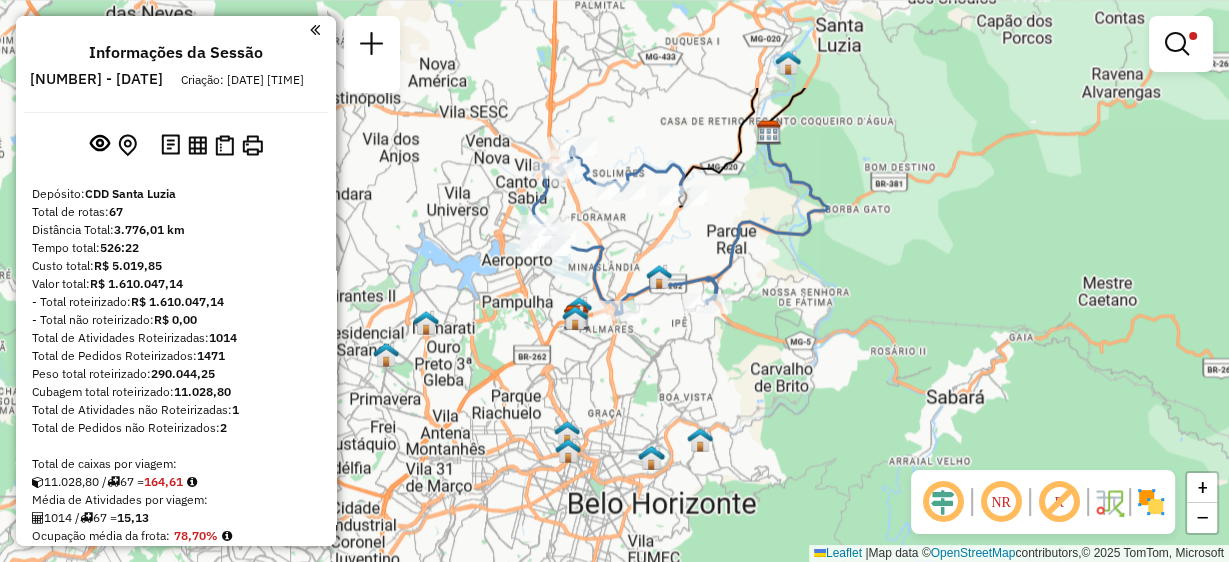 drag, startPoint x: 579, startPoint y: 74, endPoint x: 609, endPoint y: 218, distance: 147.09181 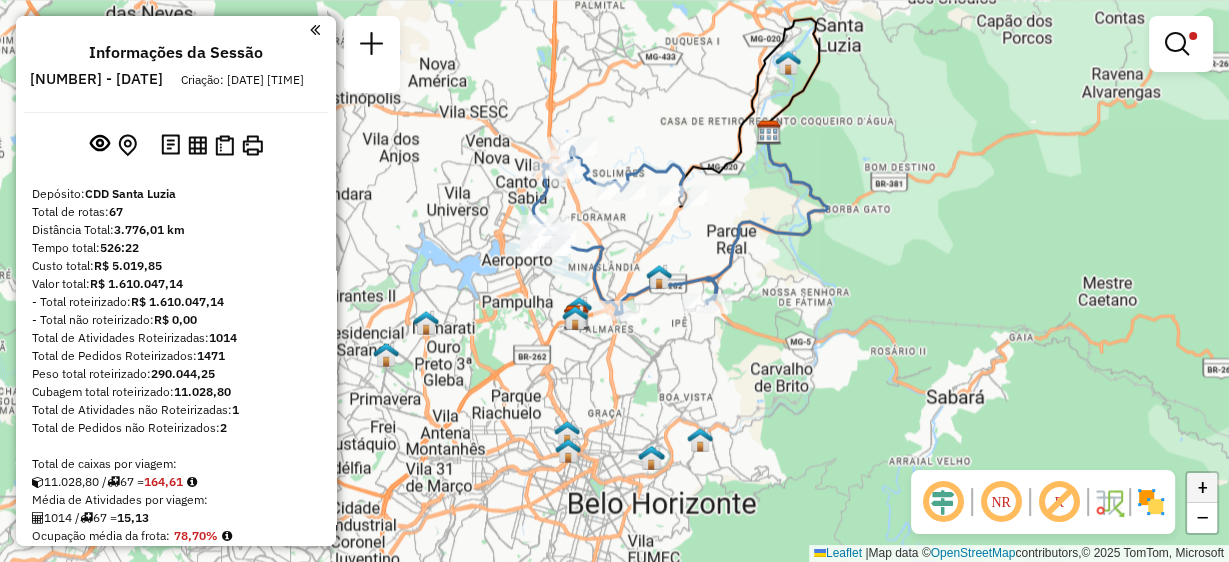 click on "+" 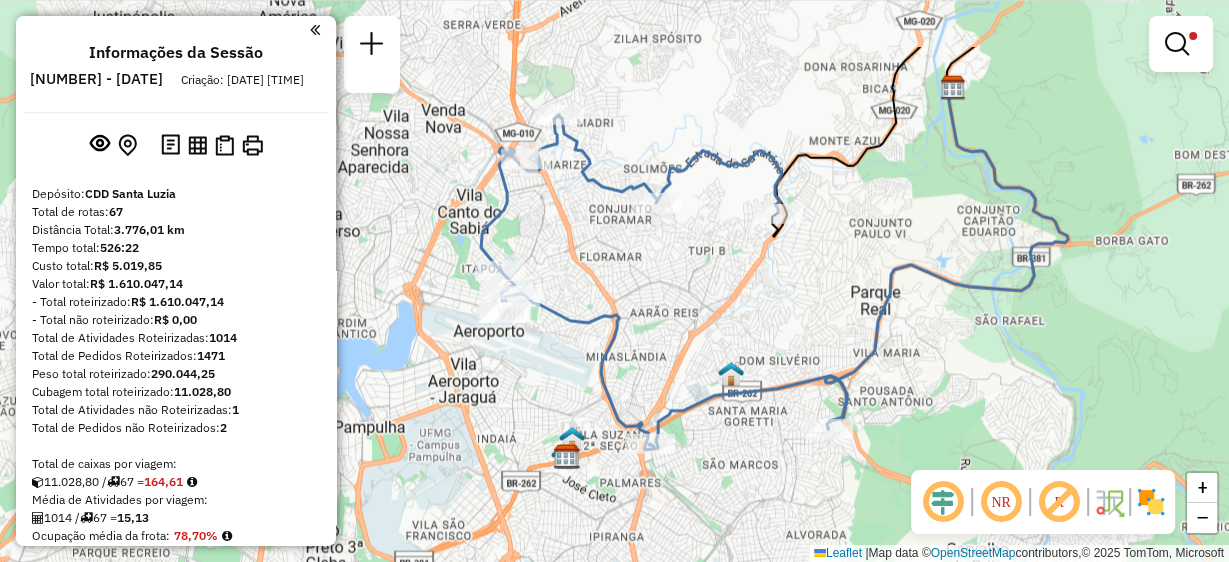 drag, startPoint x: 816, startPoint y: 236, endPoint x: 844, endPoint y: 339, distance: 106.738 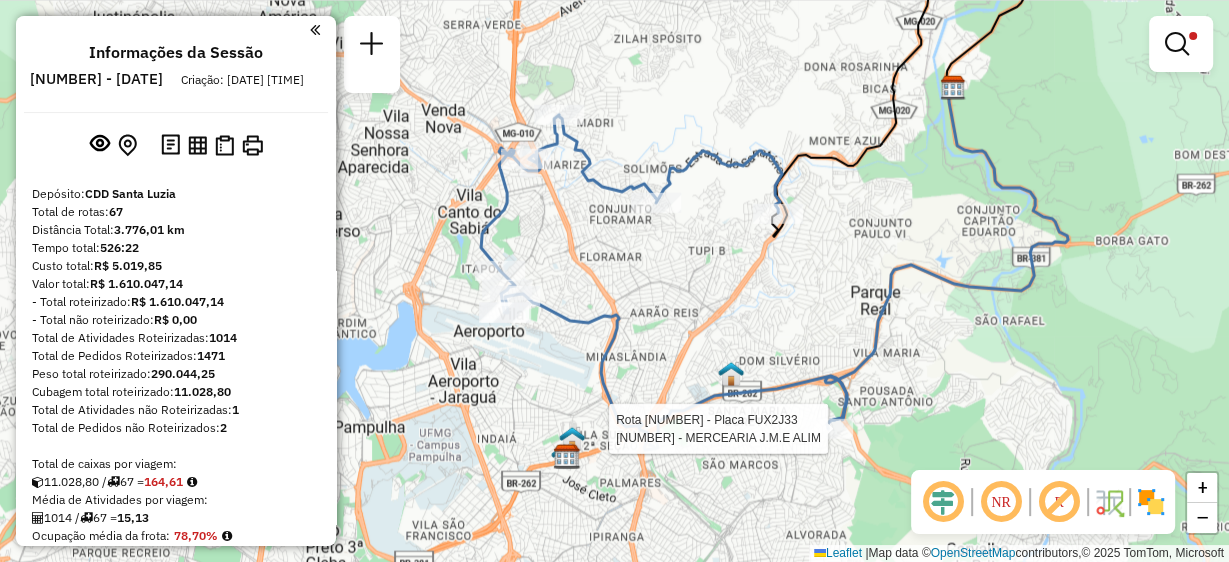 select on "**********" 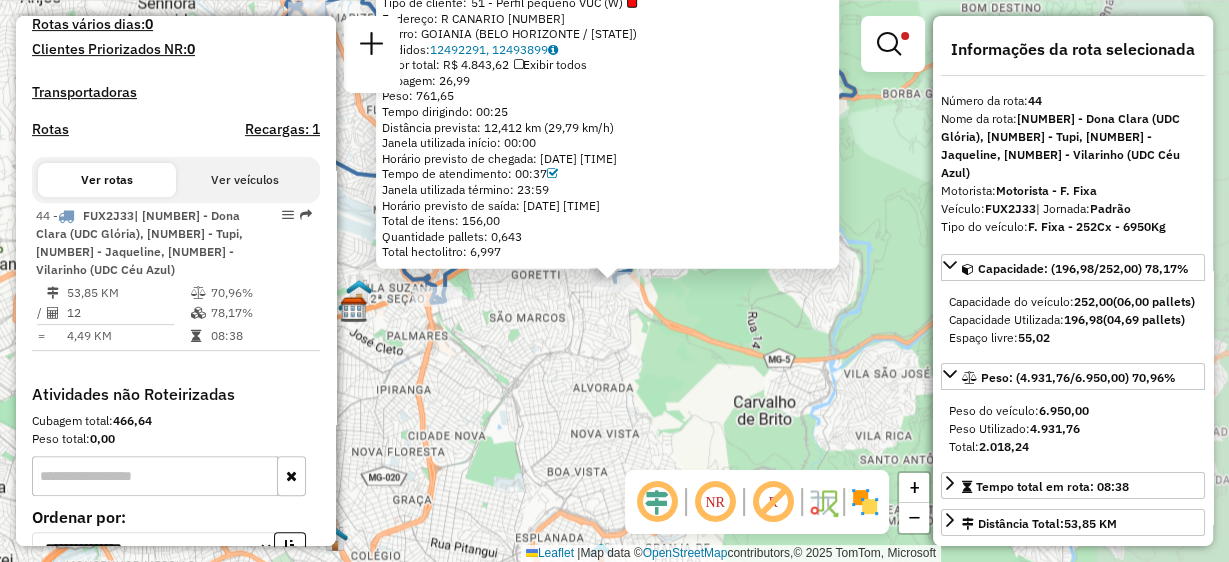 scroll, scrollTop: 776, scrollLeft: 0, axis: vertical 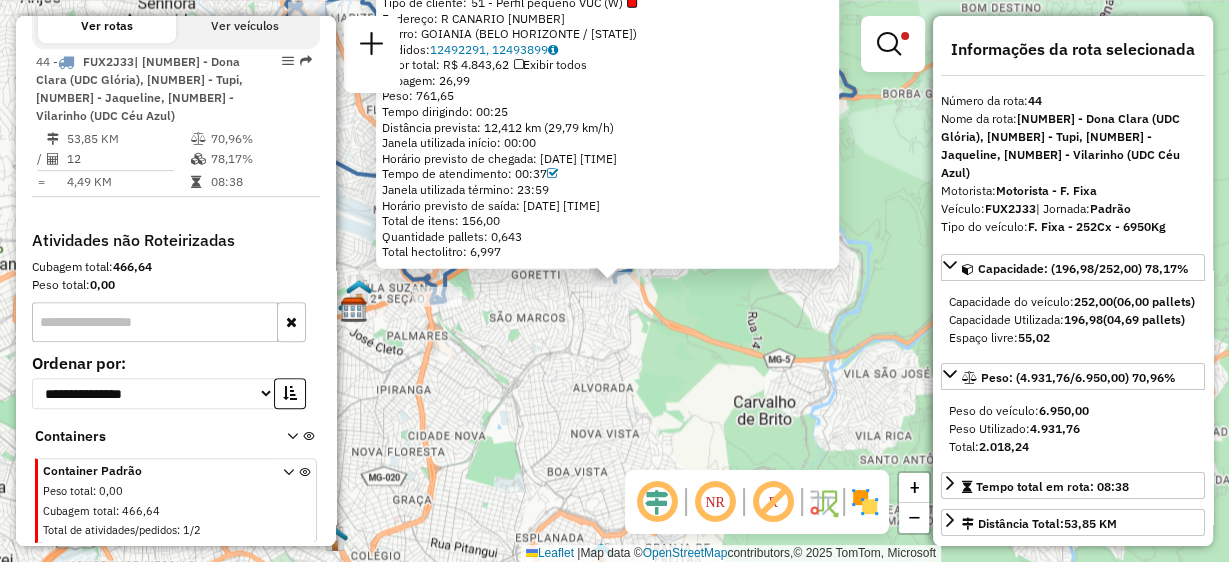 click on "Cubagem total:  466,64" at bounding box center [176, 267] 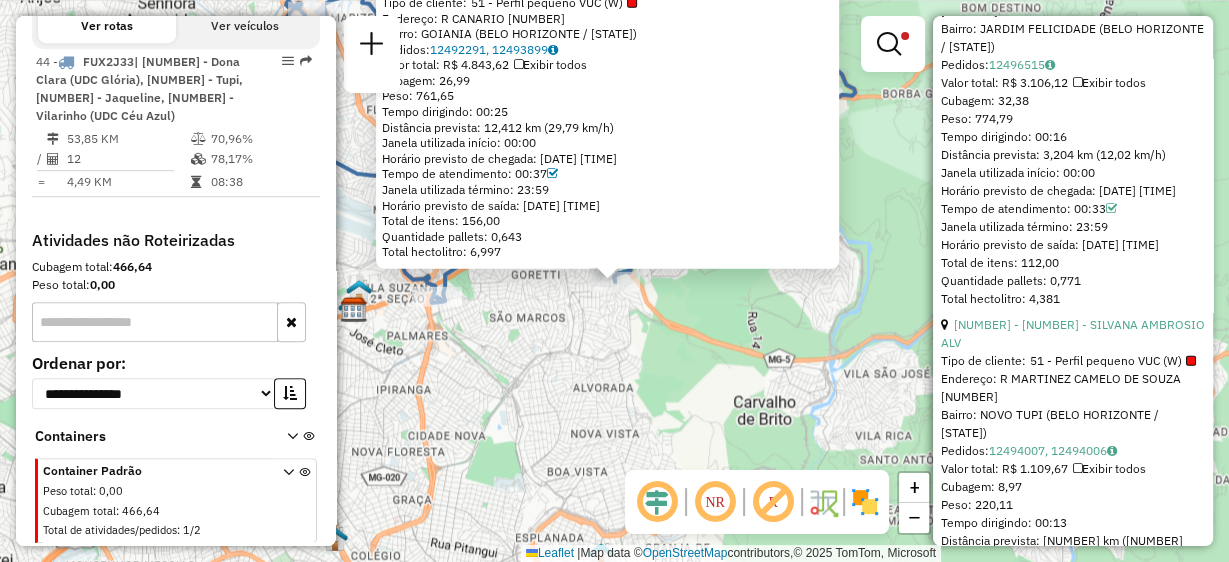 scroll, scrollTop: 4591, scrollLeft: 0, axis: vertical 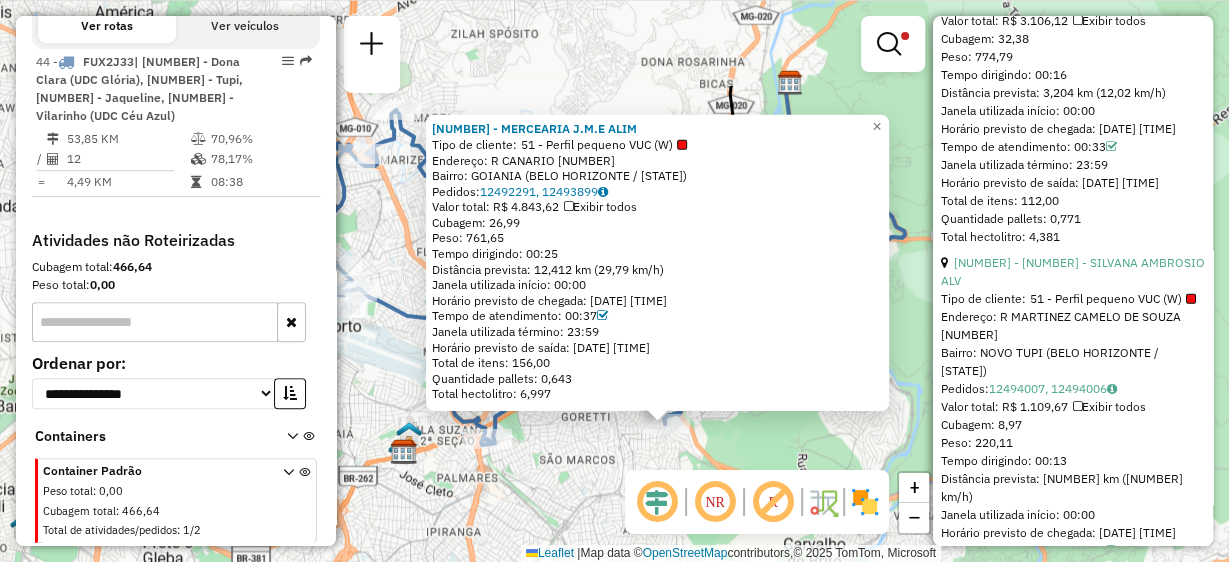 drag, startPoint x: 720, startPoint y: 313, endPoint x: 771, endPoint y: 455, distance: 150.88075 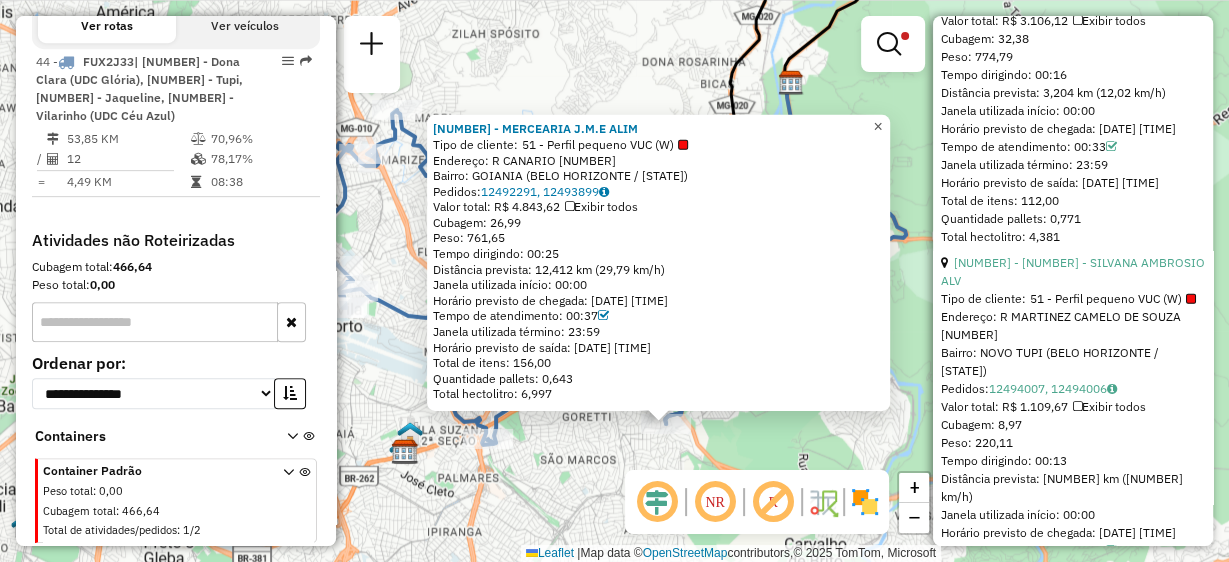 click on "×" 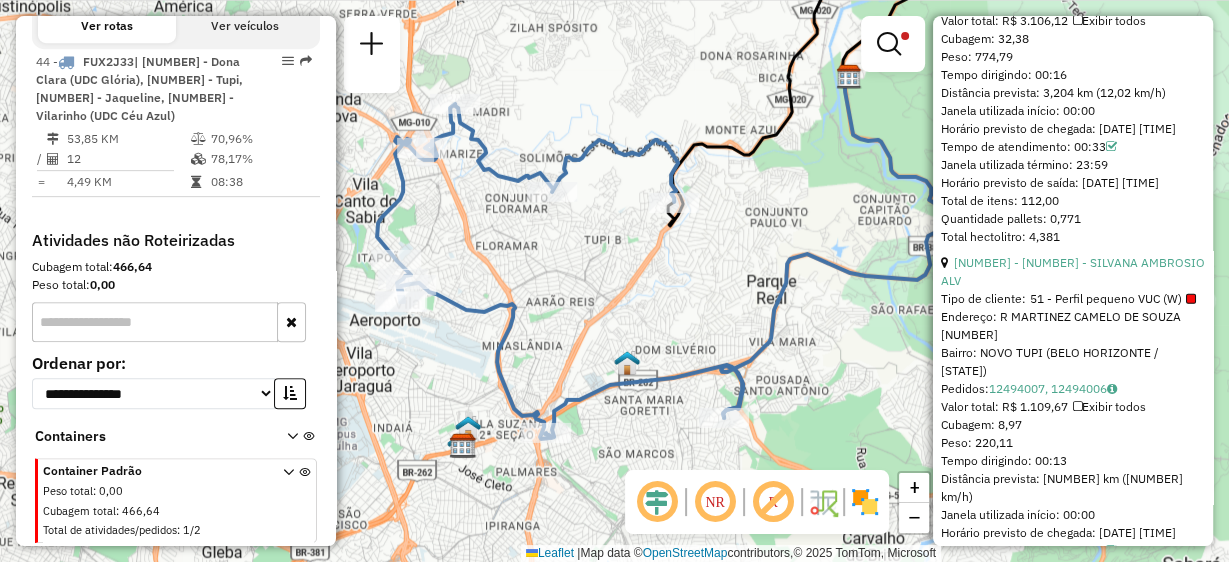 drag, startPoint x: 697, startPoint y: 240, endPoint x: 755, endPoint y: 234, distance: 58.30952 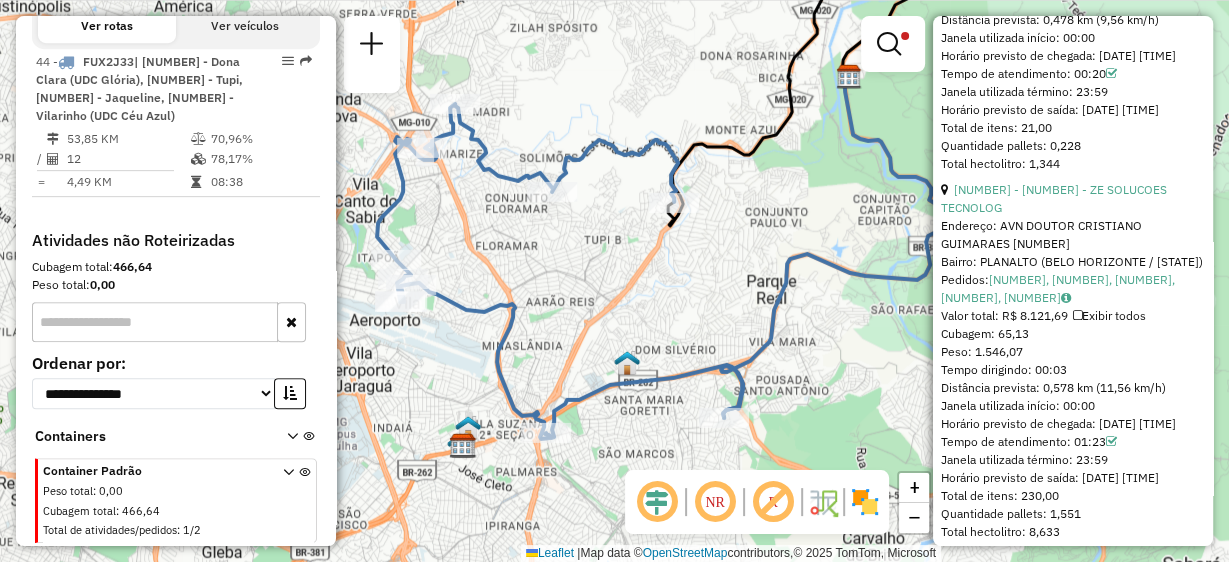 scroll, scrollTop: 3102, scrollLeft: 0, axis: vertical 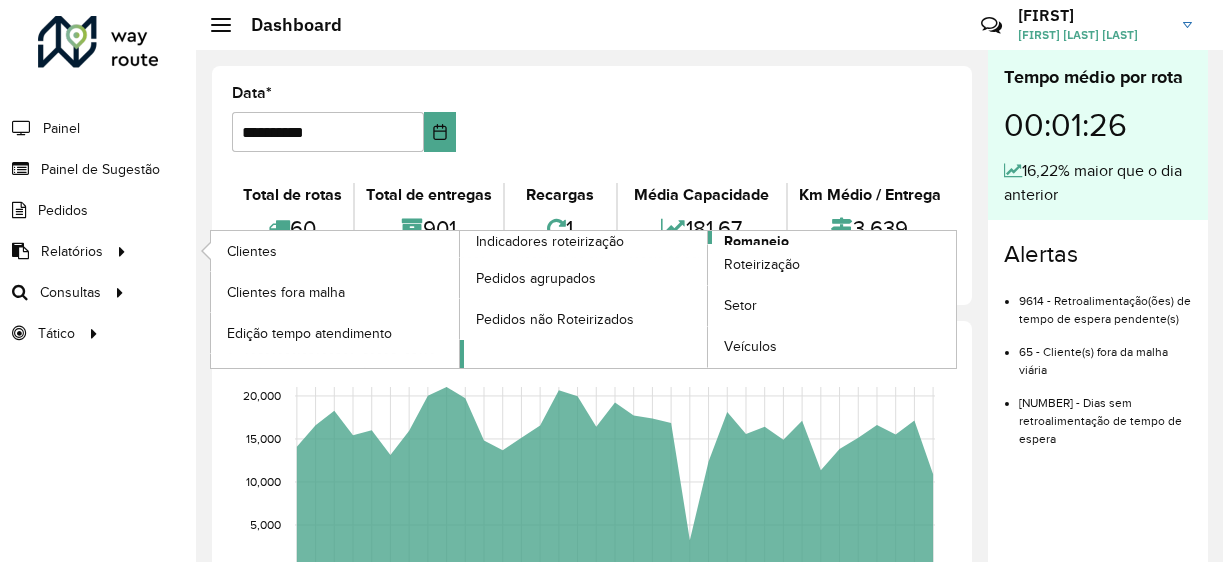 click on "Romaneio" 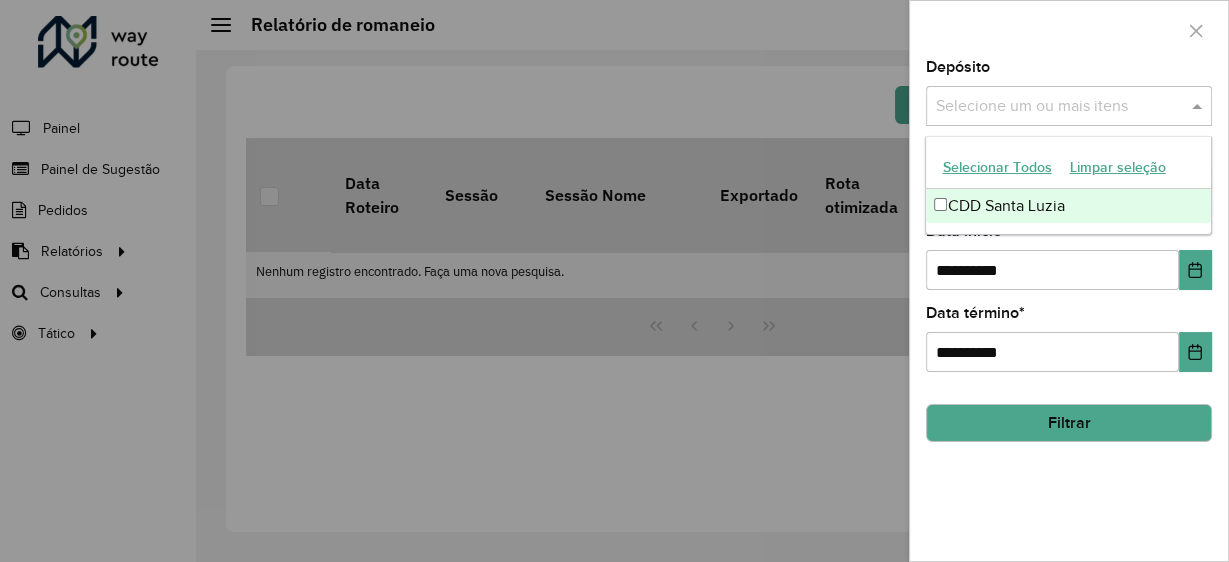 click on "Selecione um ou mais itens" at bounding box center (1069, 106) 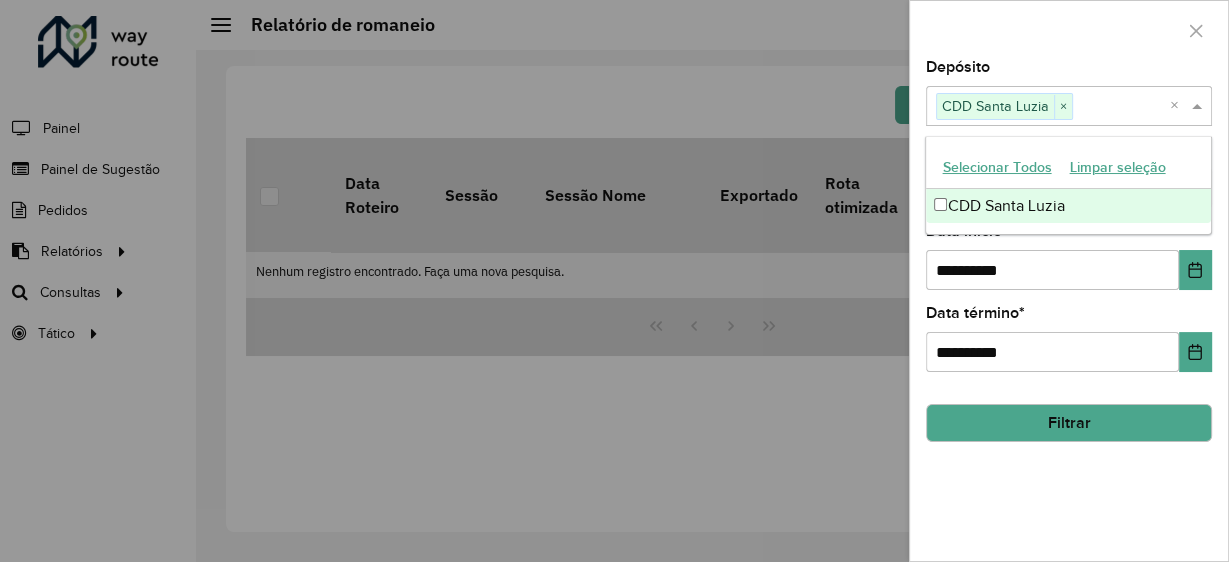 click at bounding box center [1199, 106] 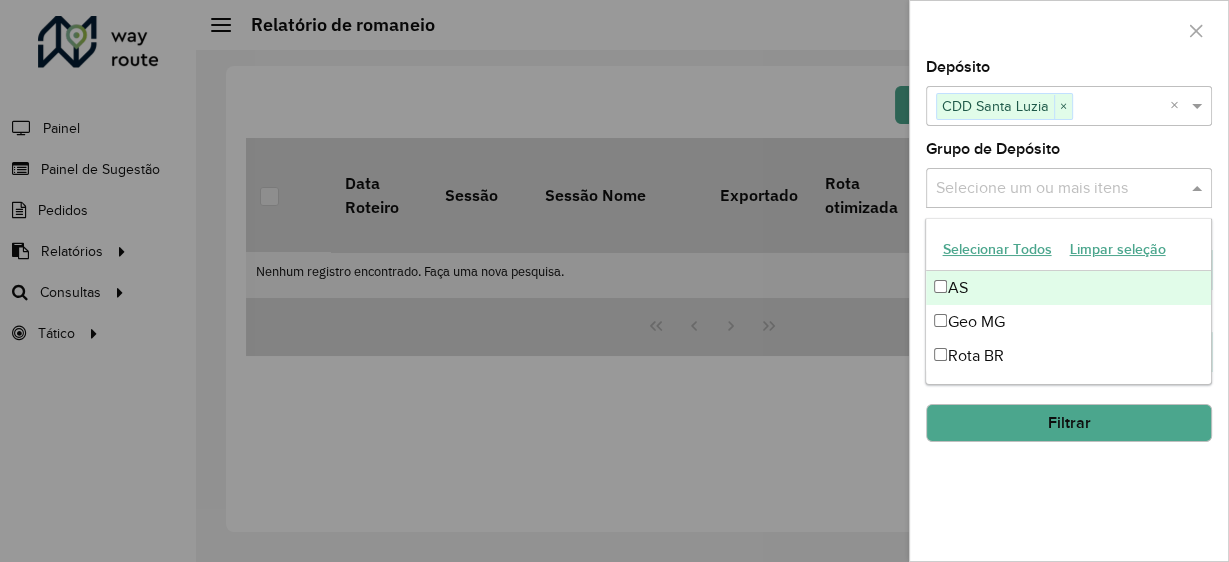 click at bounding box center [1059, 189] 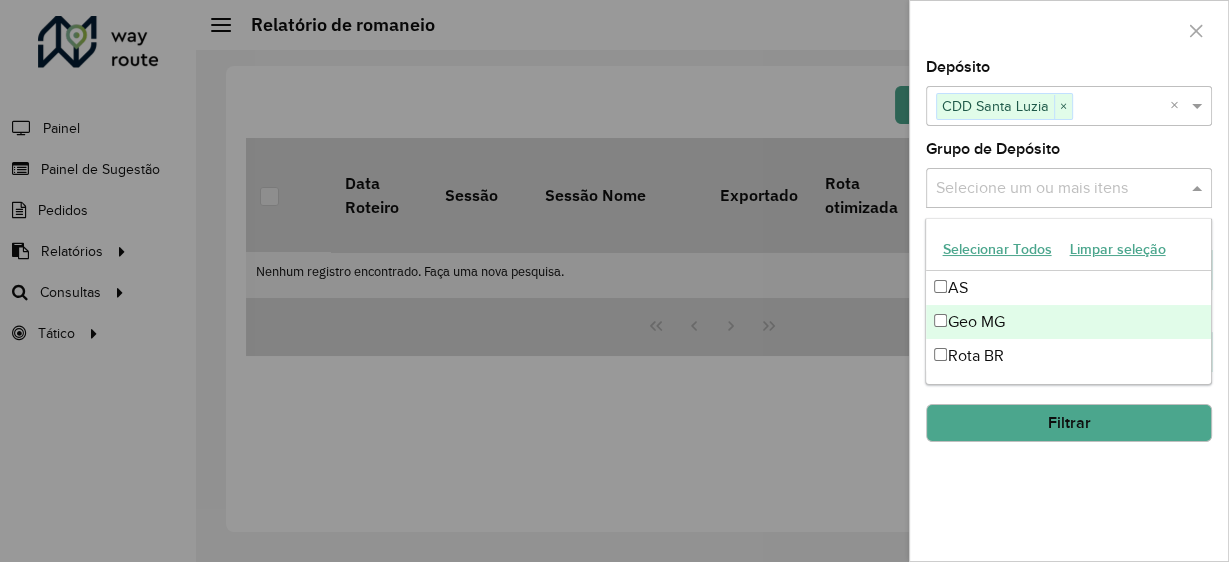 click on "Geo MG" at bounding box center [1068, 322] 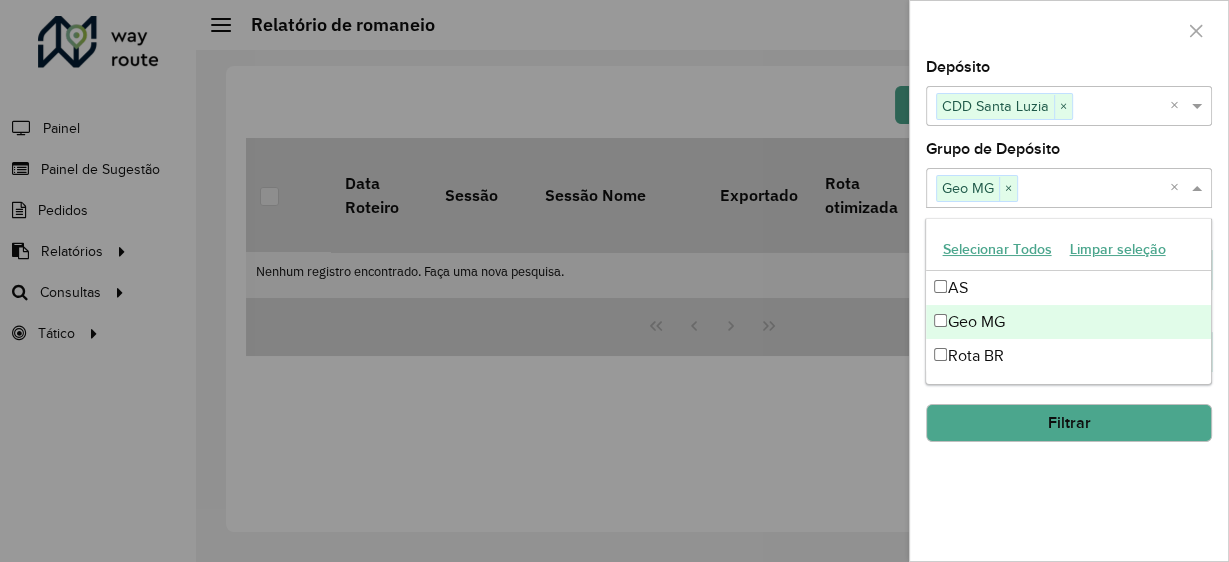 click at bounding box center [1199, 188] 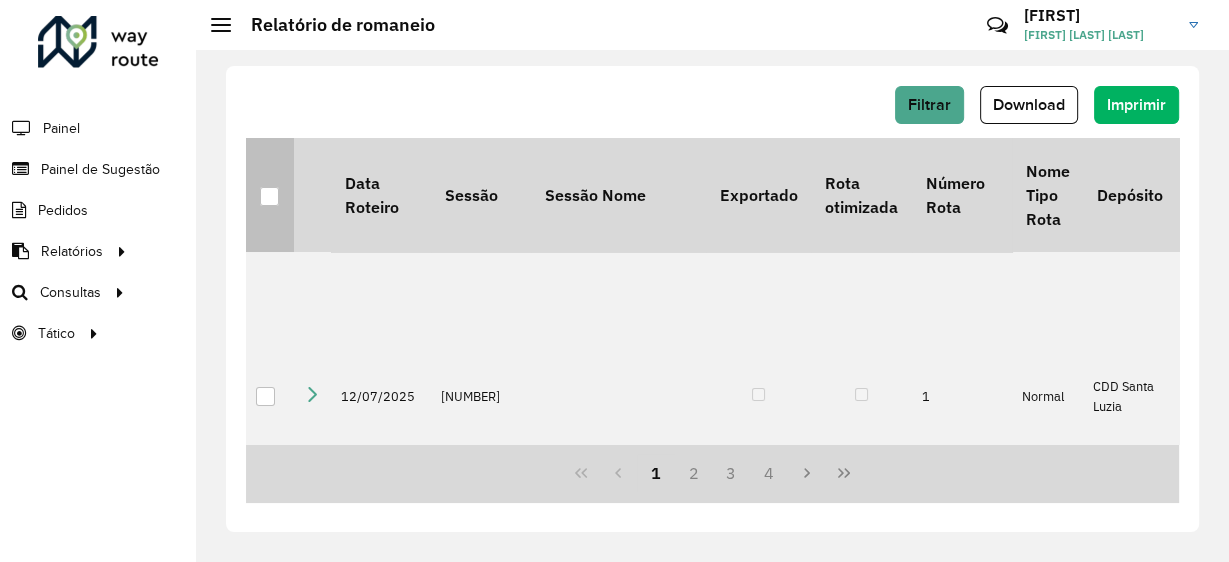 click at bounding box center [269, 196] 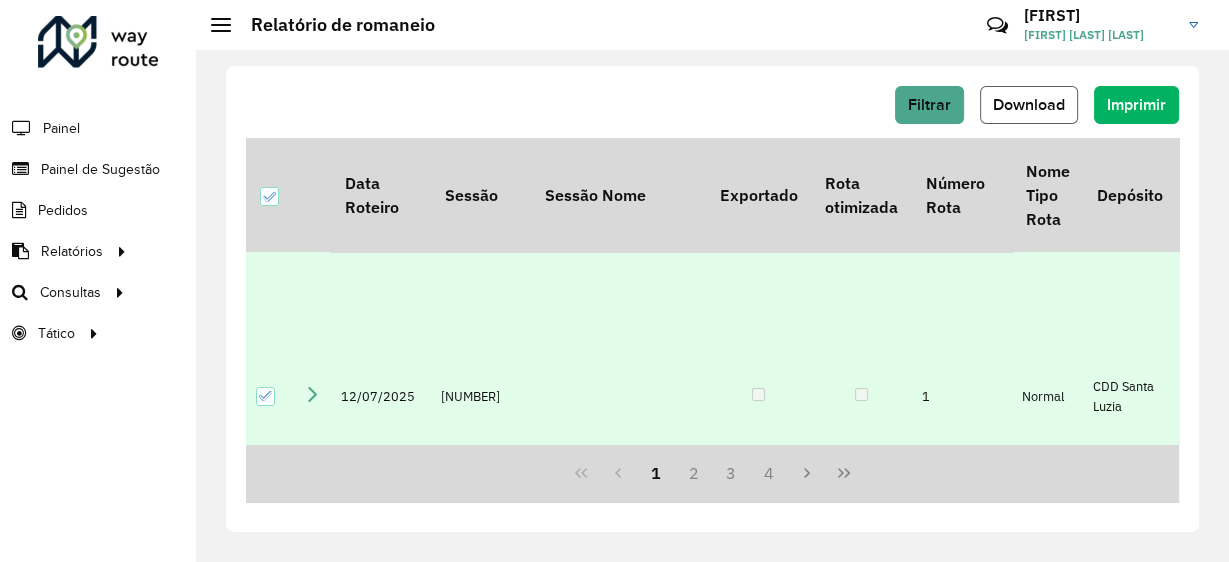 click on "Download" 